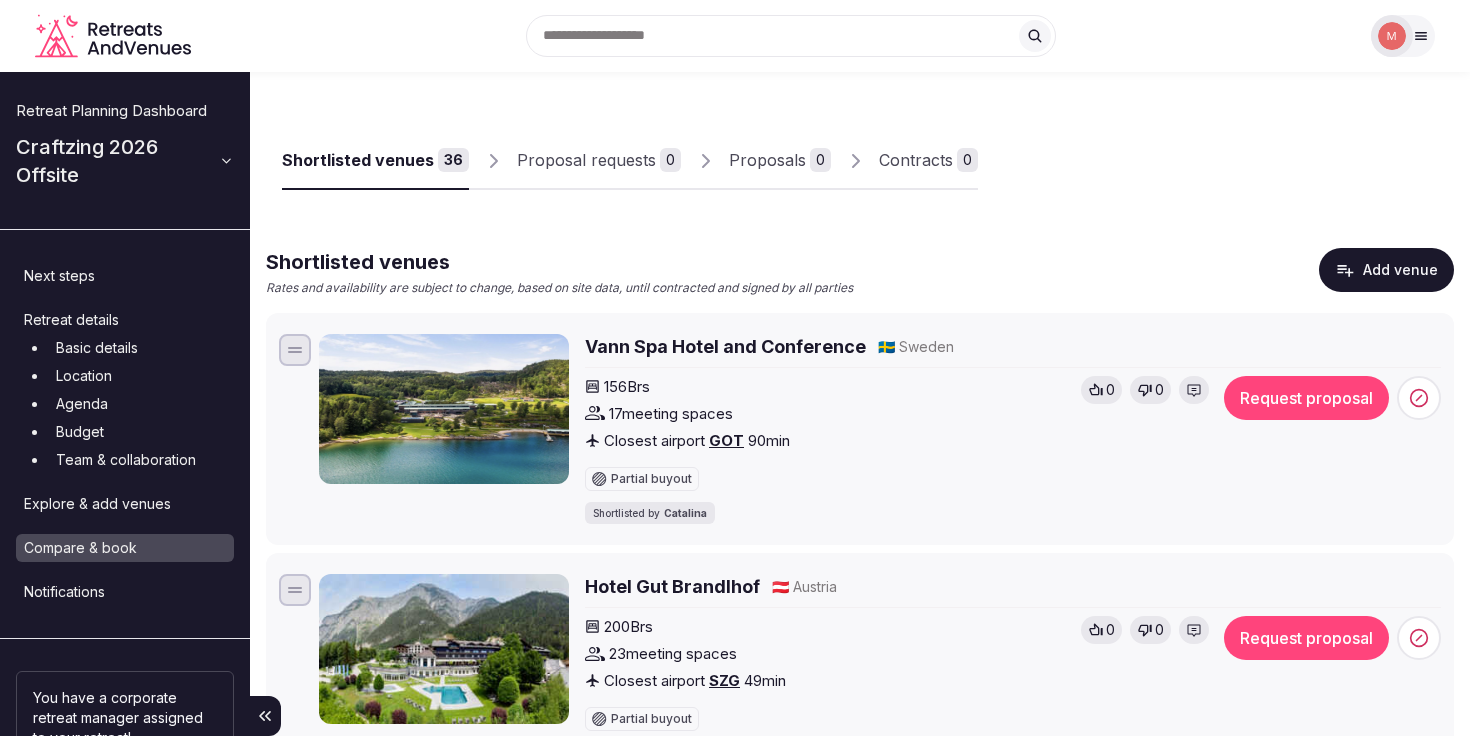 scroll, scrollTop: 0, scrollLeft: 0, axis: both 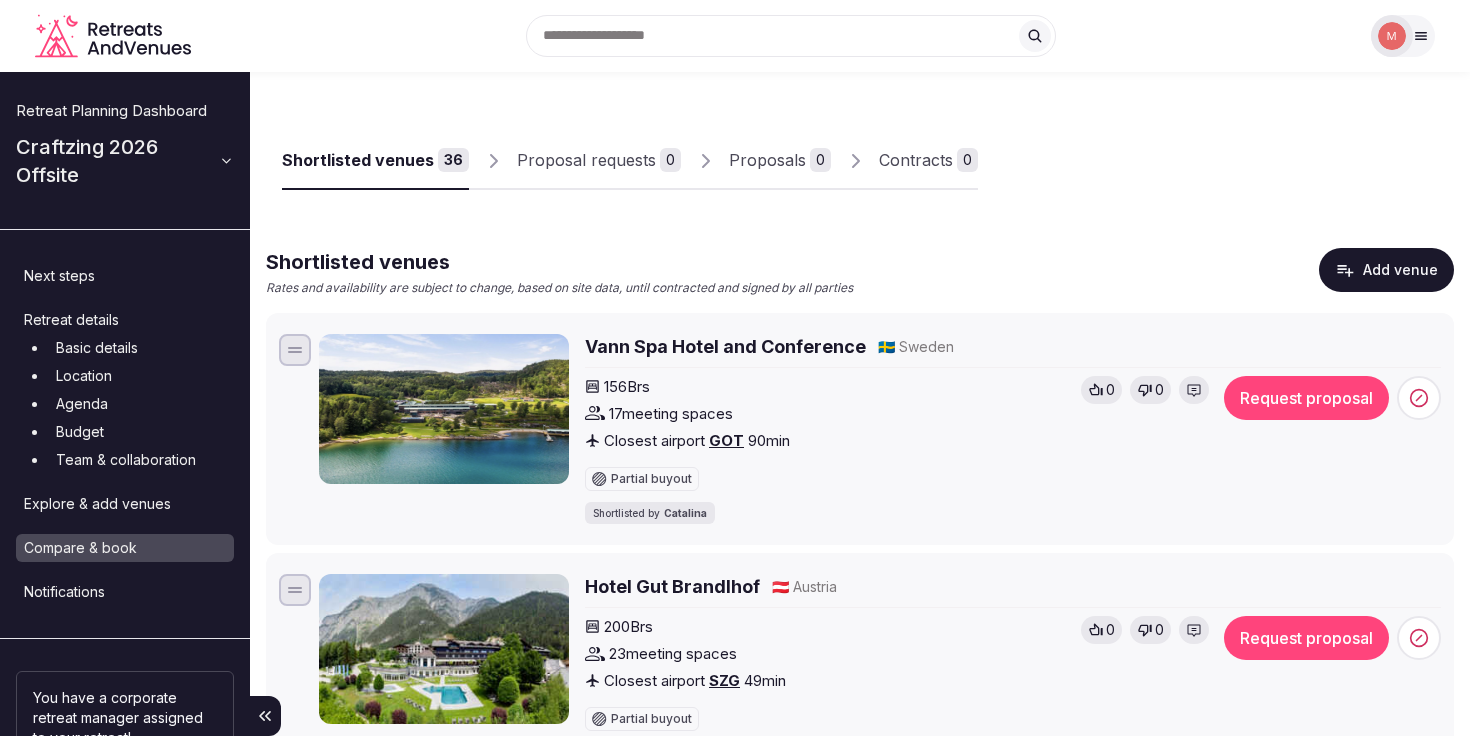 click on "Shortlisted venues 36 Proposal requests 0 Proposals 0 Contracts 0" at bounding box center (860, 160) 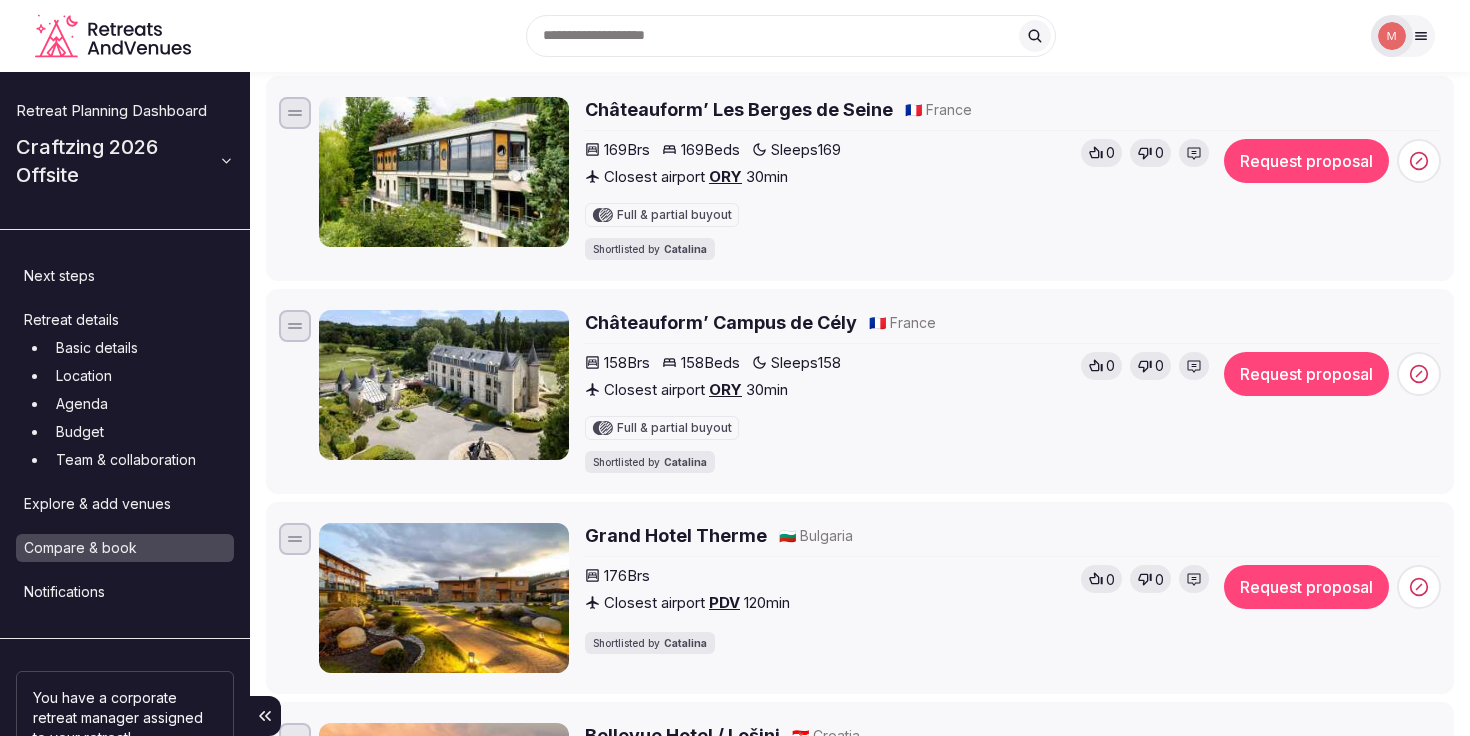 scroll, scrollTop: 1092, scrollLeft: 0, axis: vertical 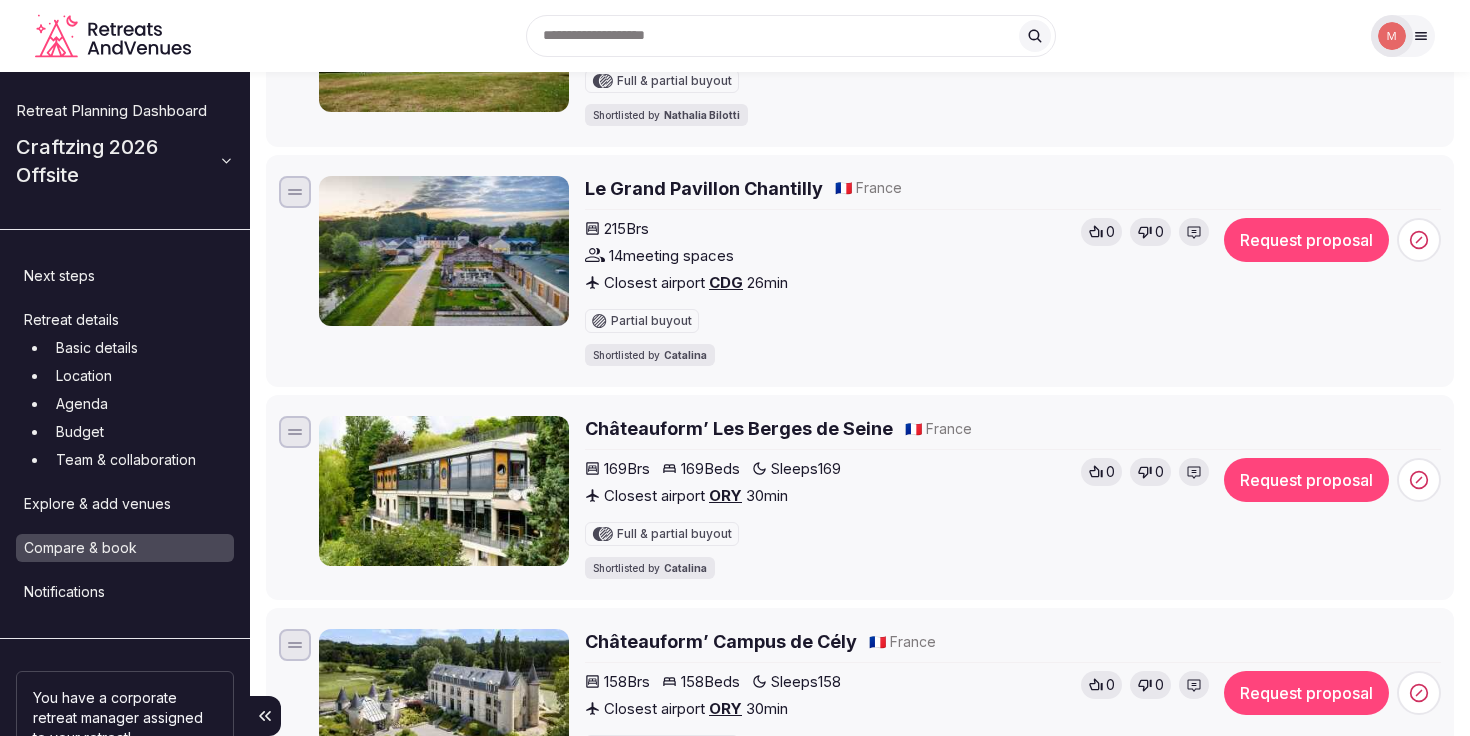 click on "Châteauform’ Les Berges de Seine" at bounding box center [739, 428] 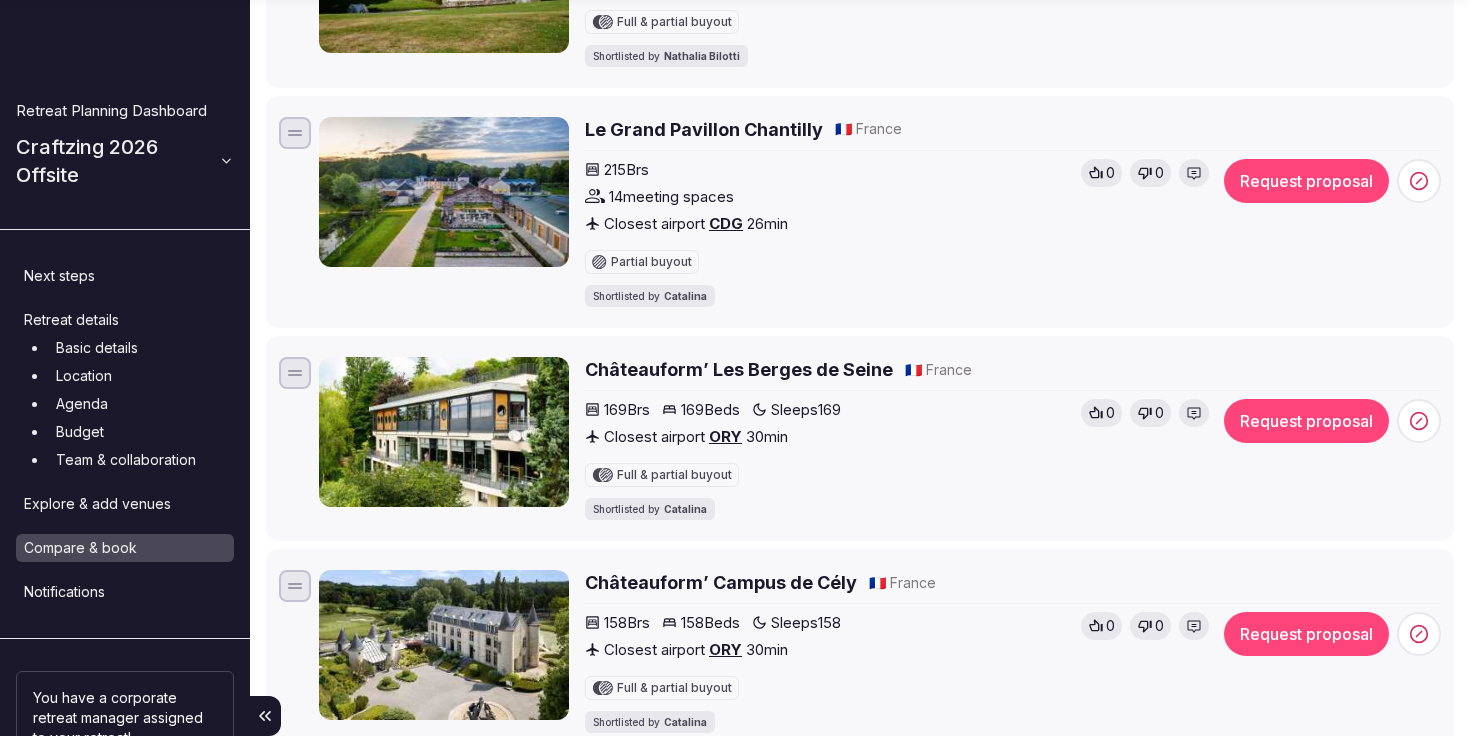 scroll, scrollTop: 1320, scrollLeft: 0, axis: vertical 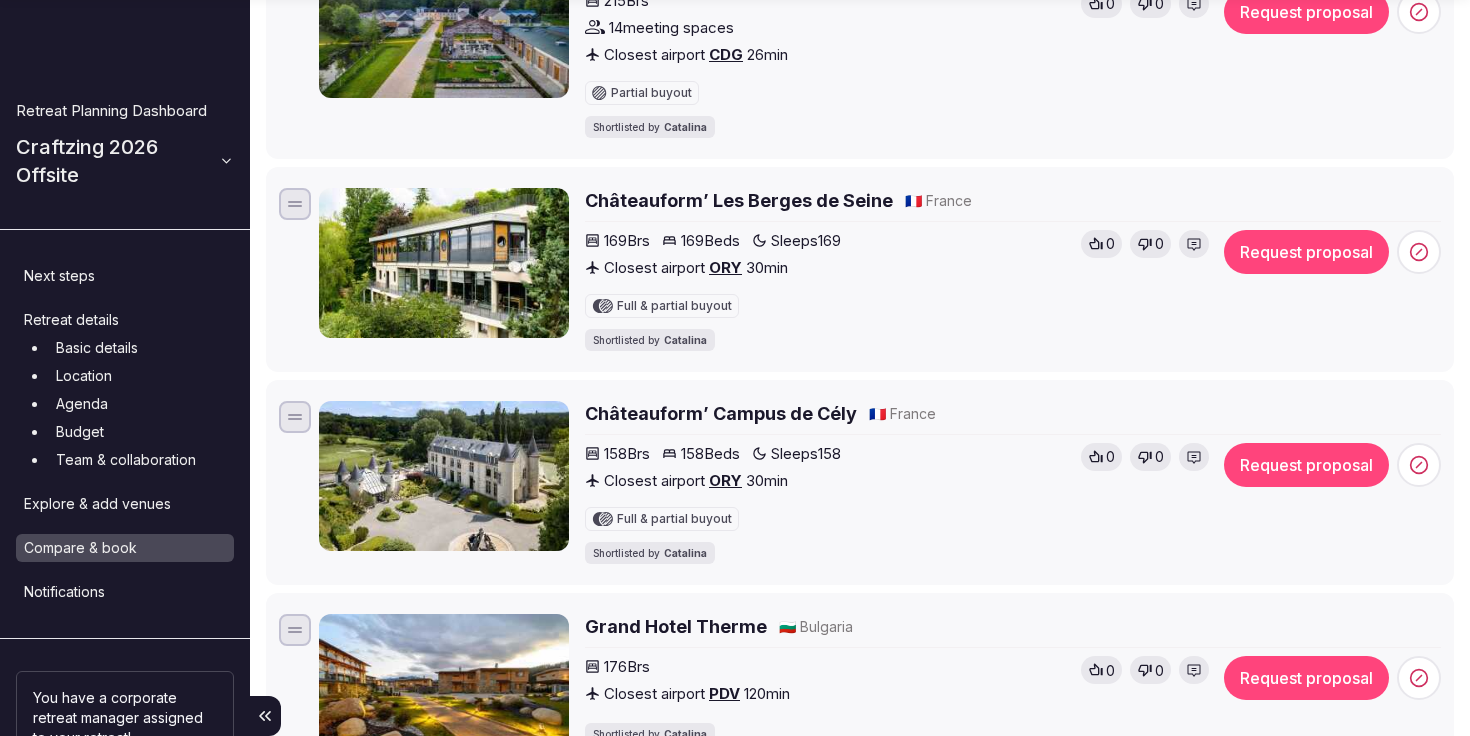 click on "Châteauform’ Campus de Cély" at bounding box center [721, 413] 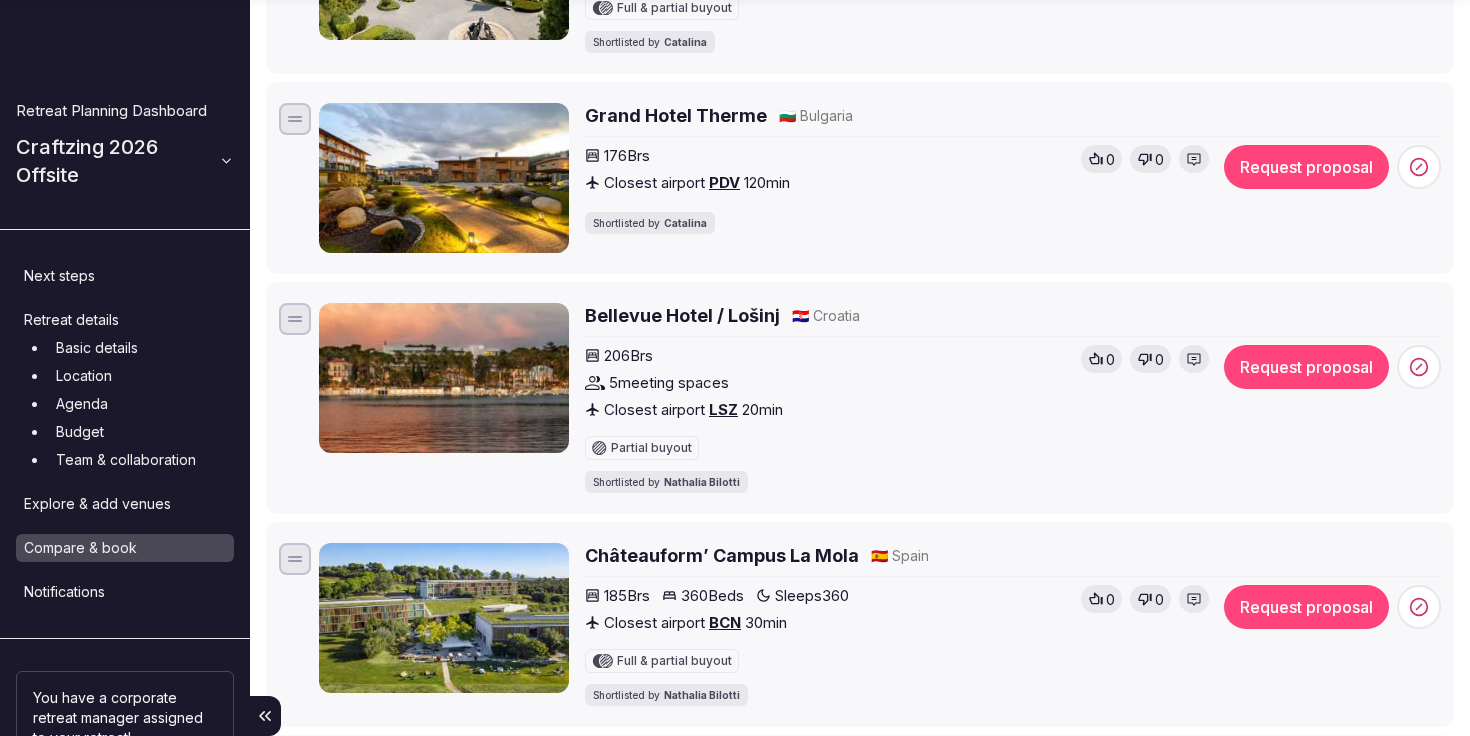 scroll, scrollTop: 1892, scrollLeft: 0, axis: vertical 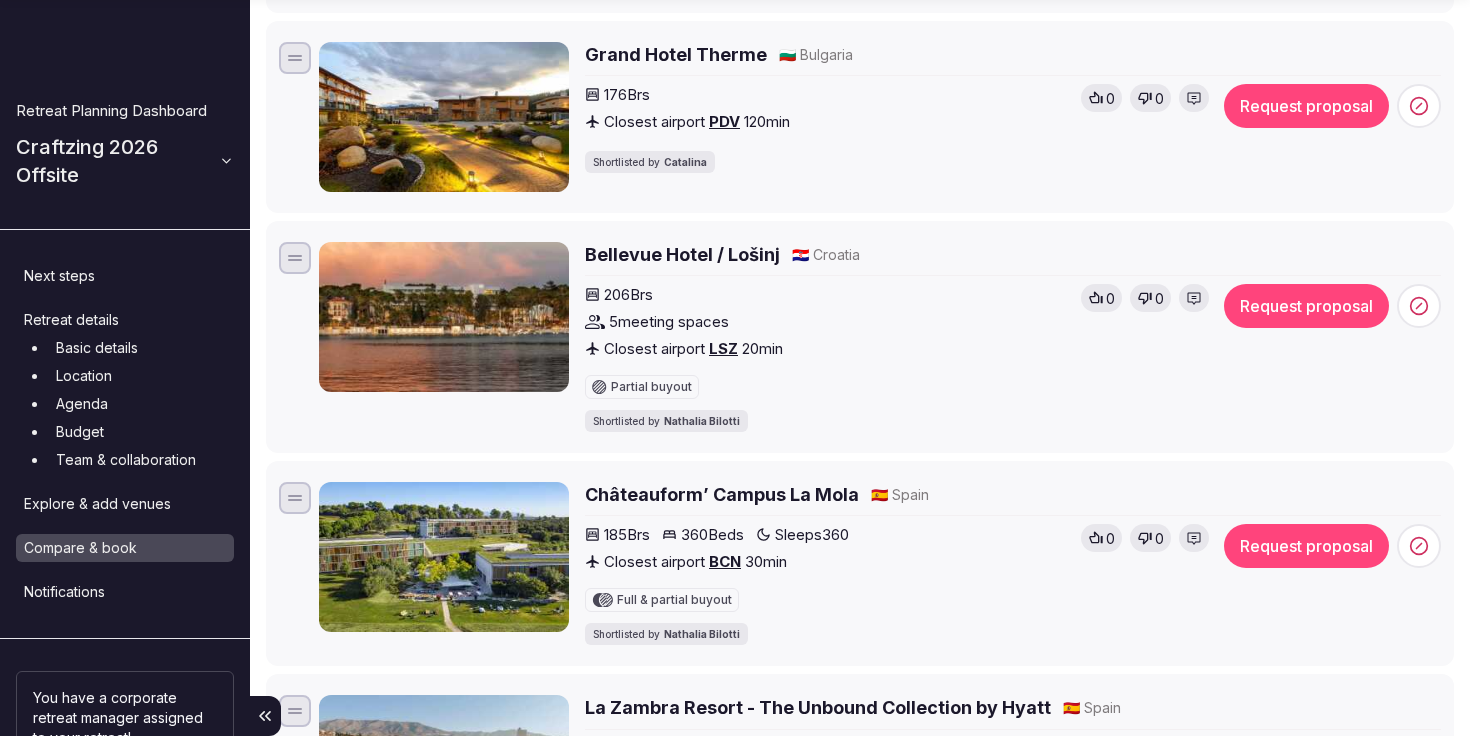 click on "Bellevue Hotel / Lošinj" at bounding box center (682, 254) 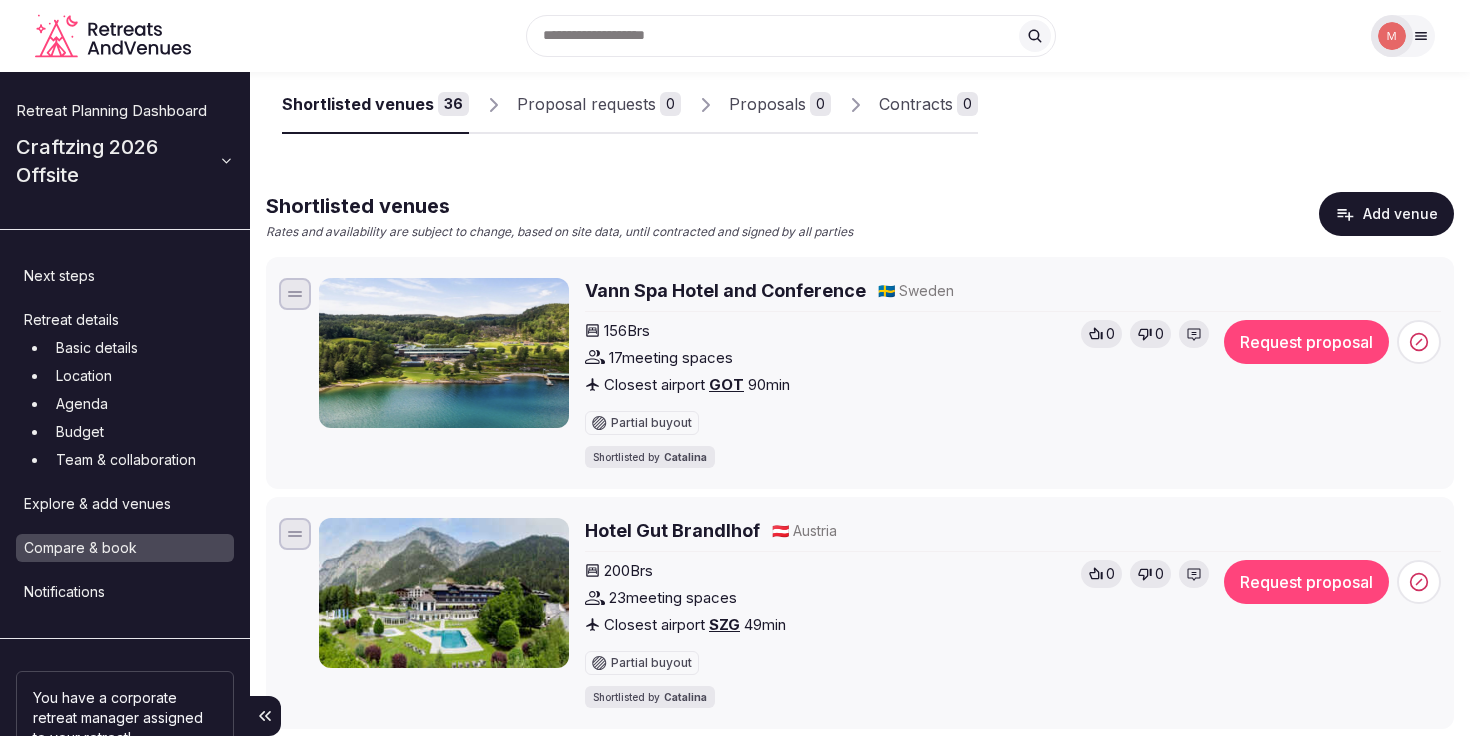 scroll, scrollTop: 0, scrollLeft: 0, axis: both 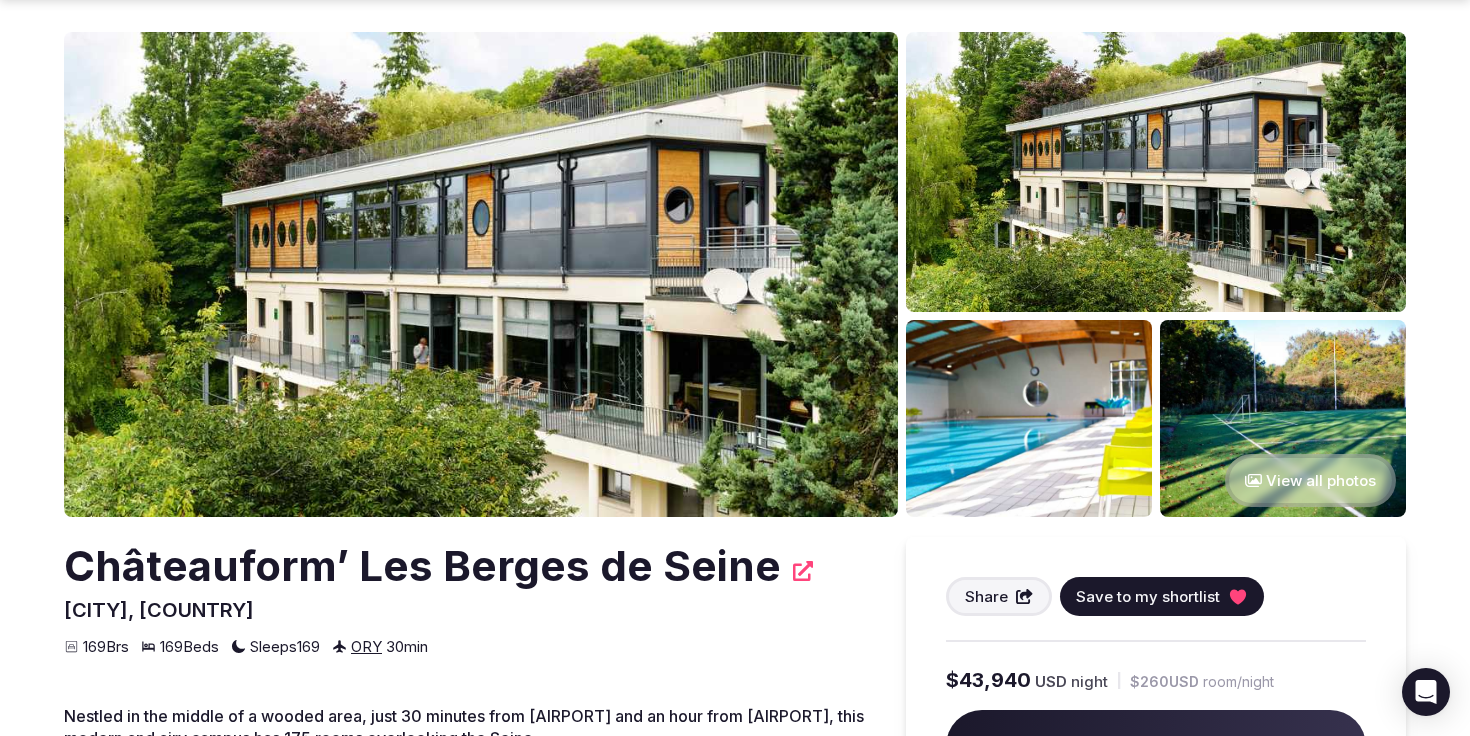 click at bounding box center [481, 274] 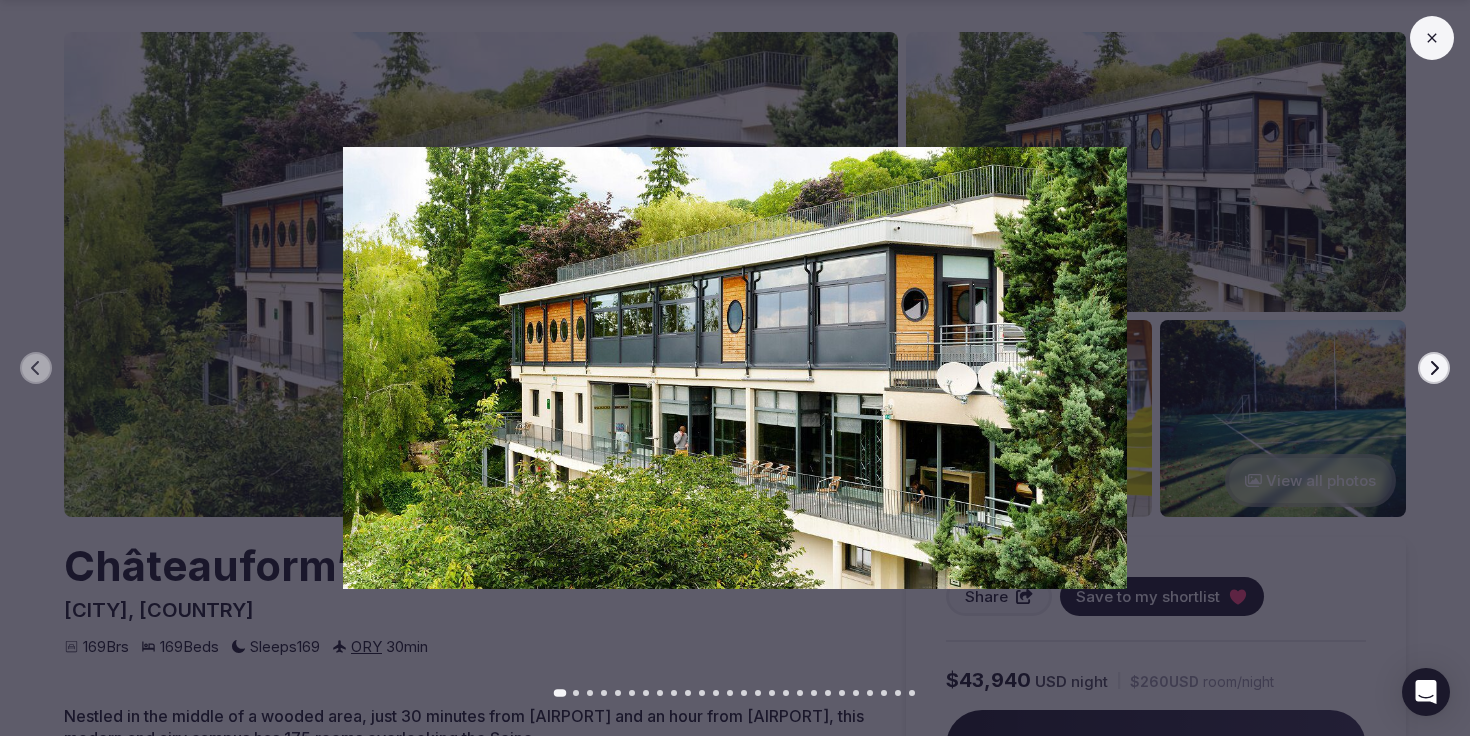 click 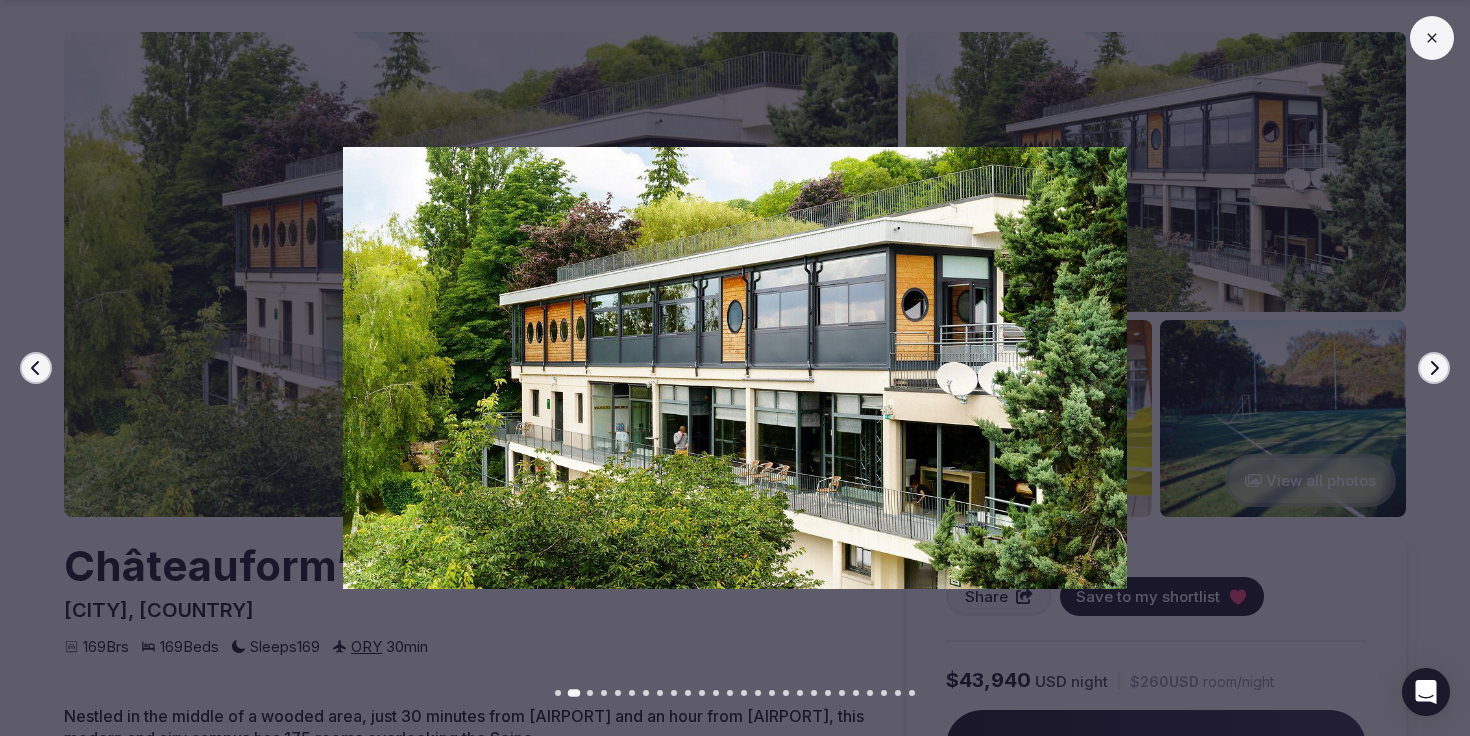 click 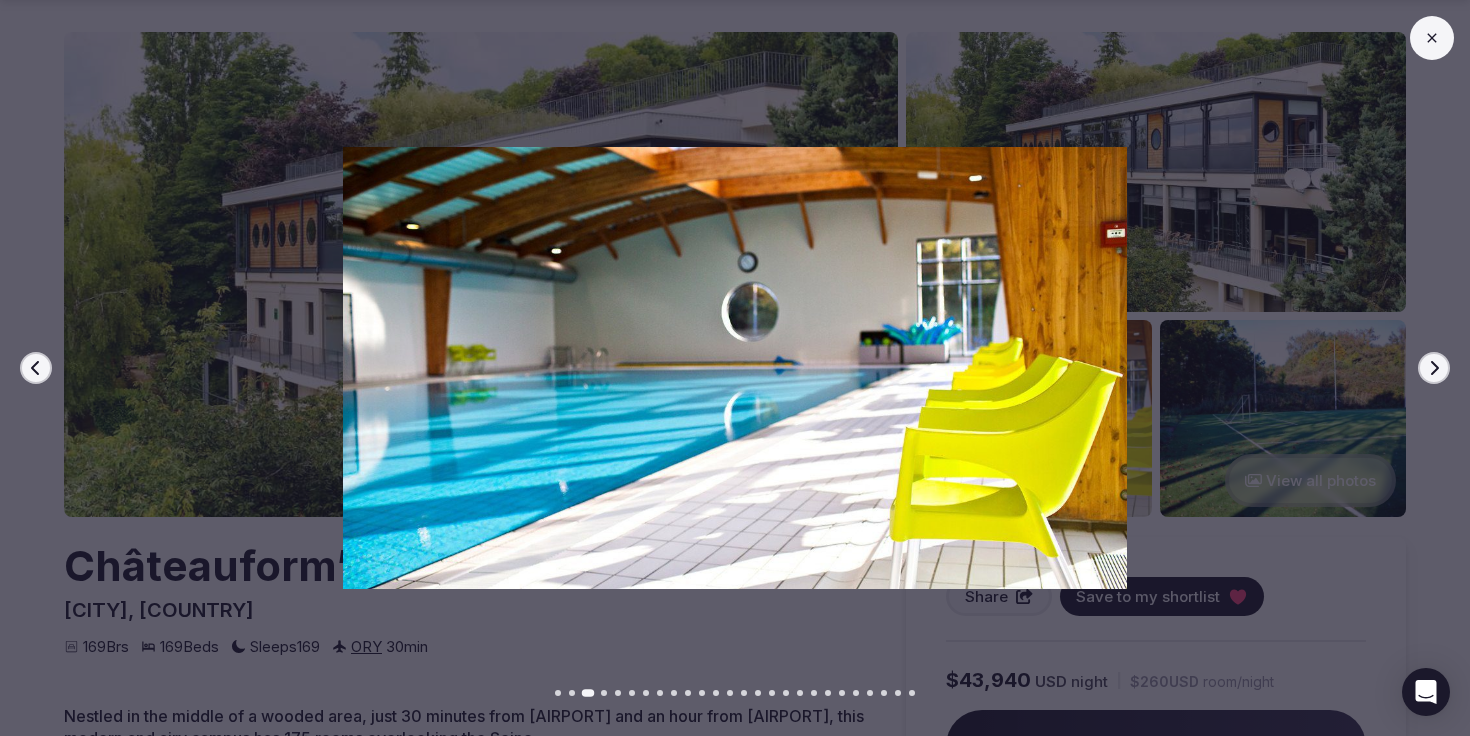 click 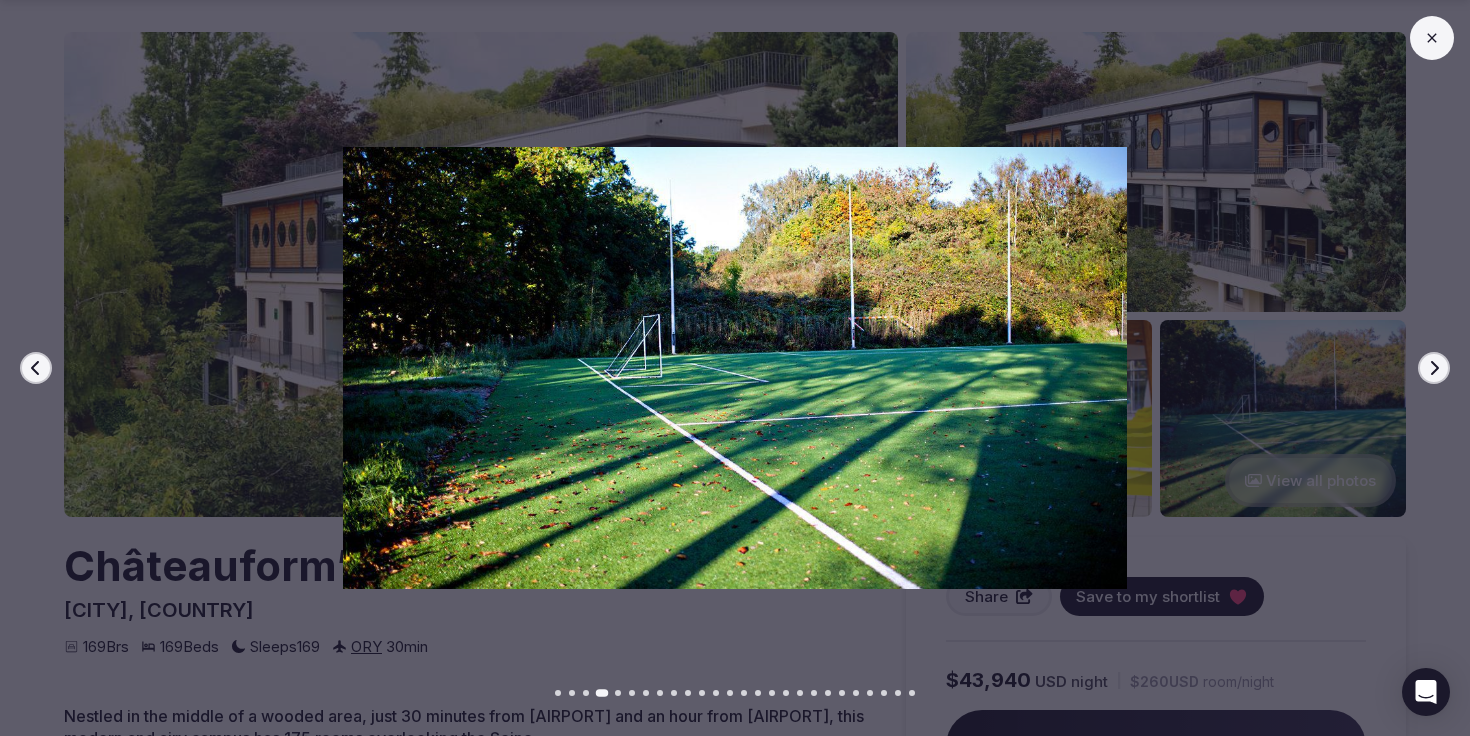 click 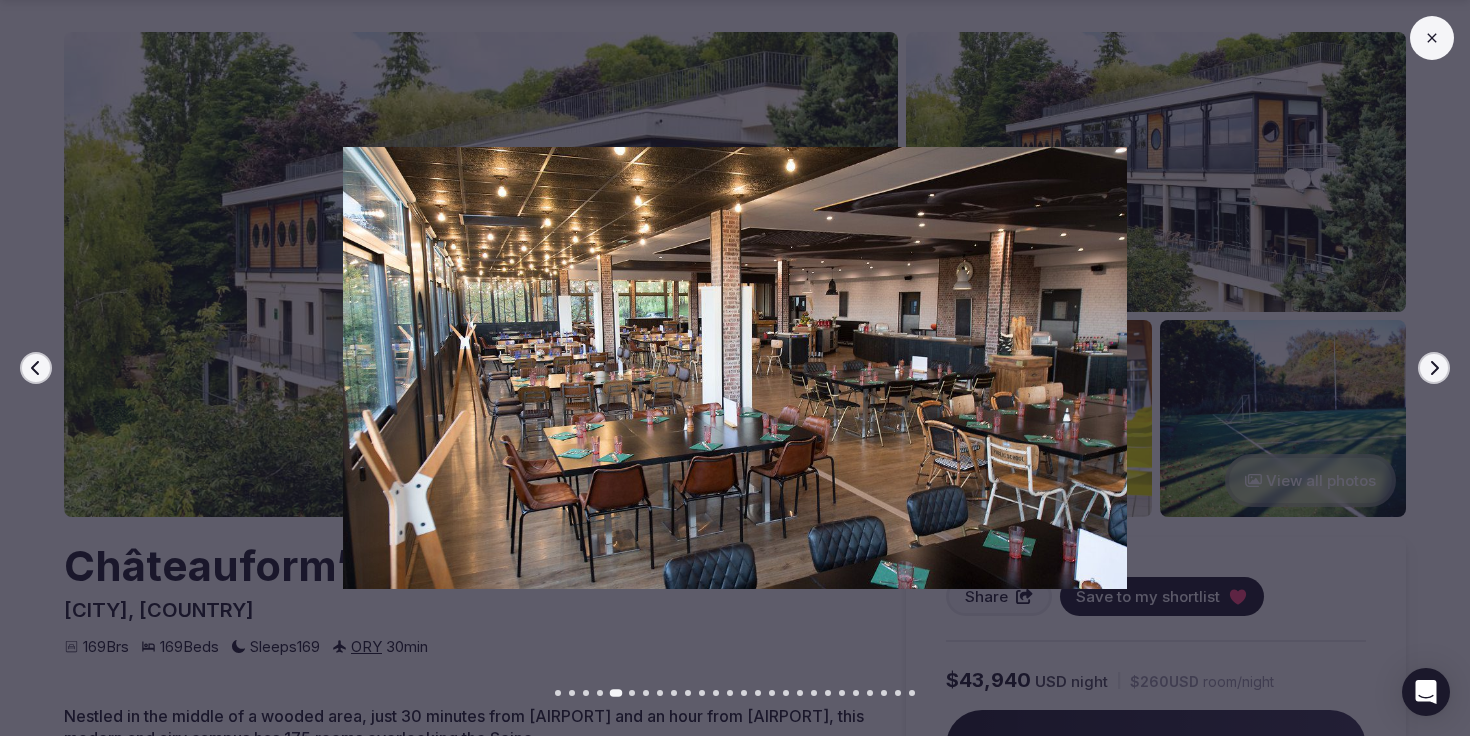 click 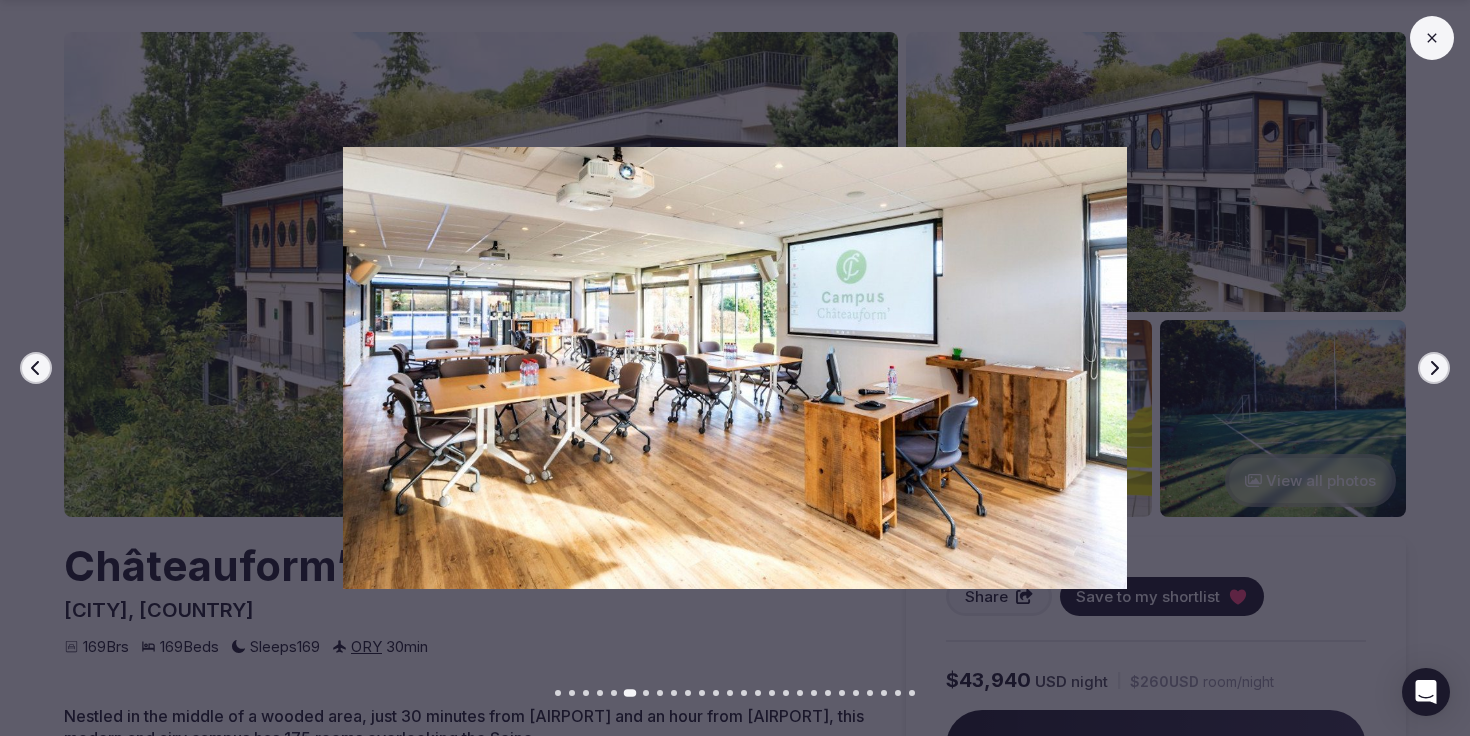 click 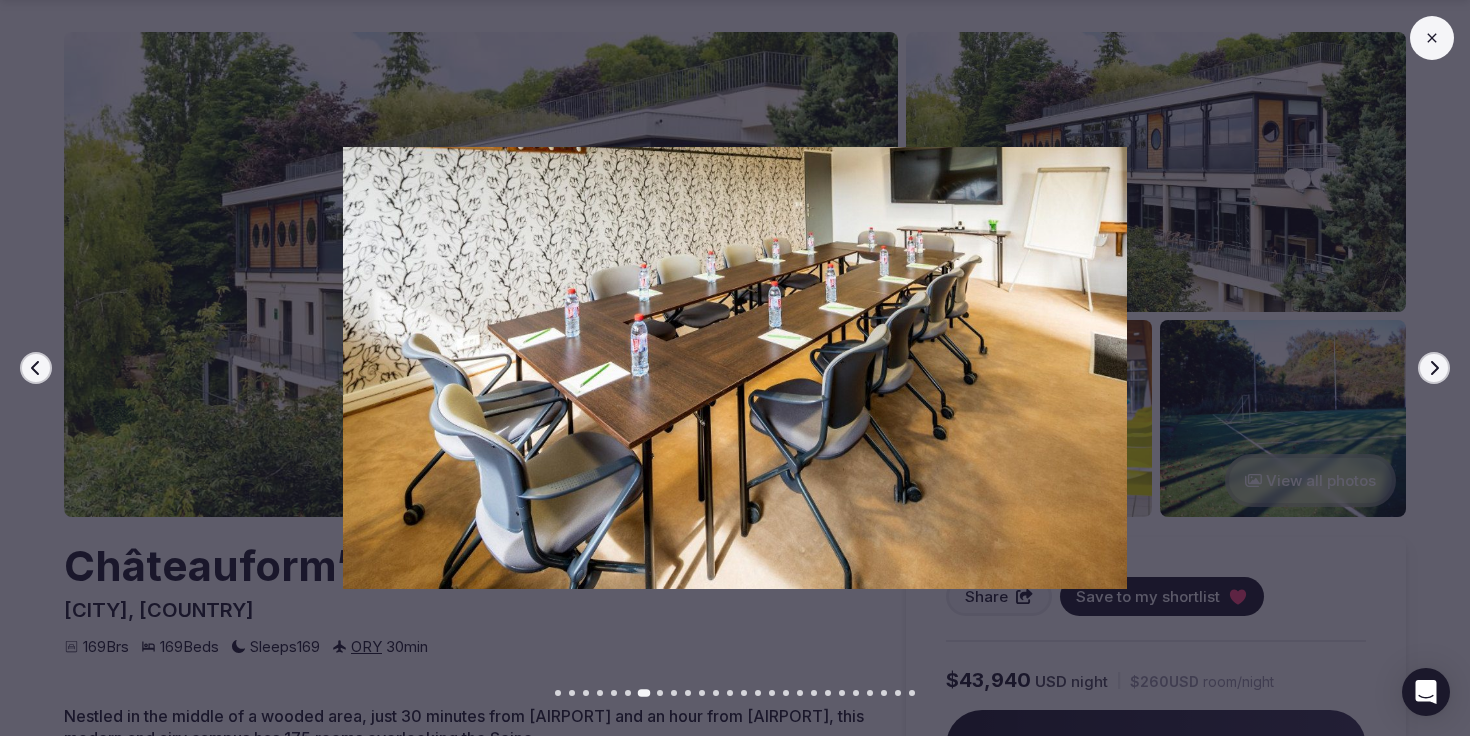 click 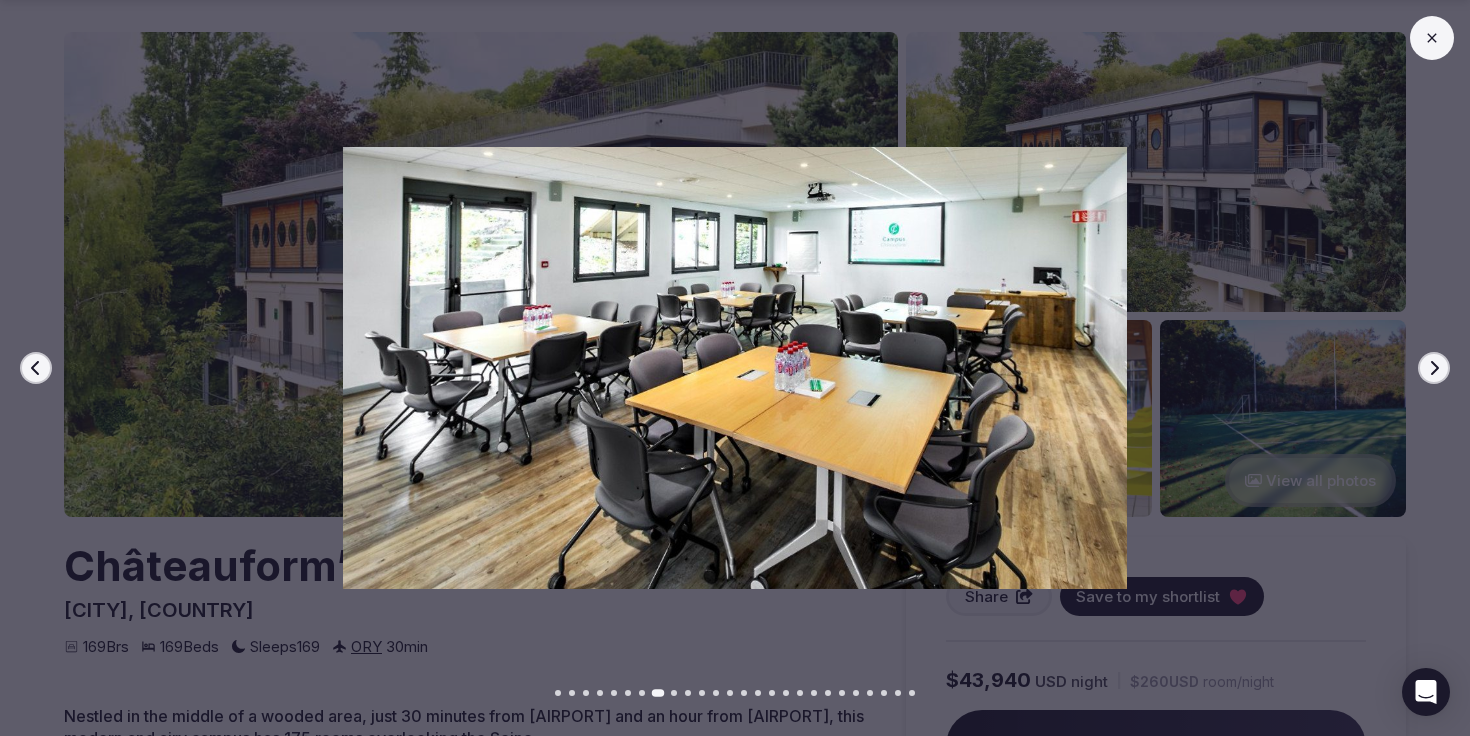 click 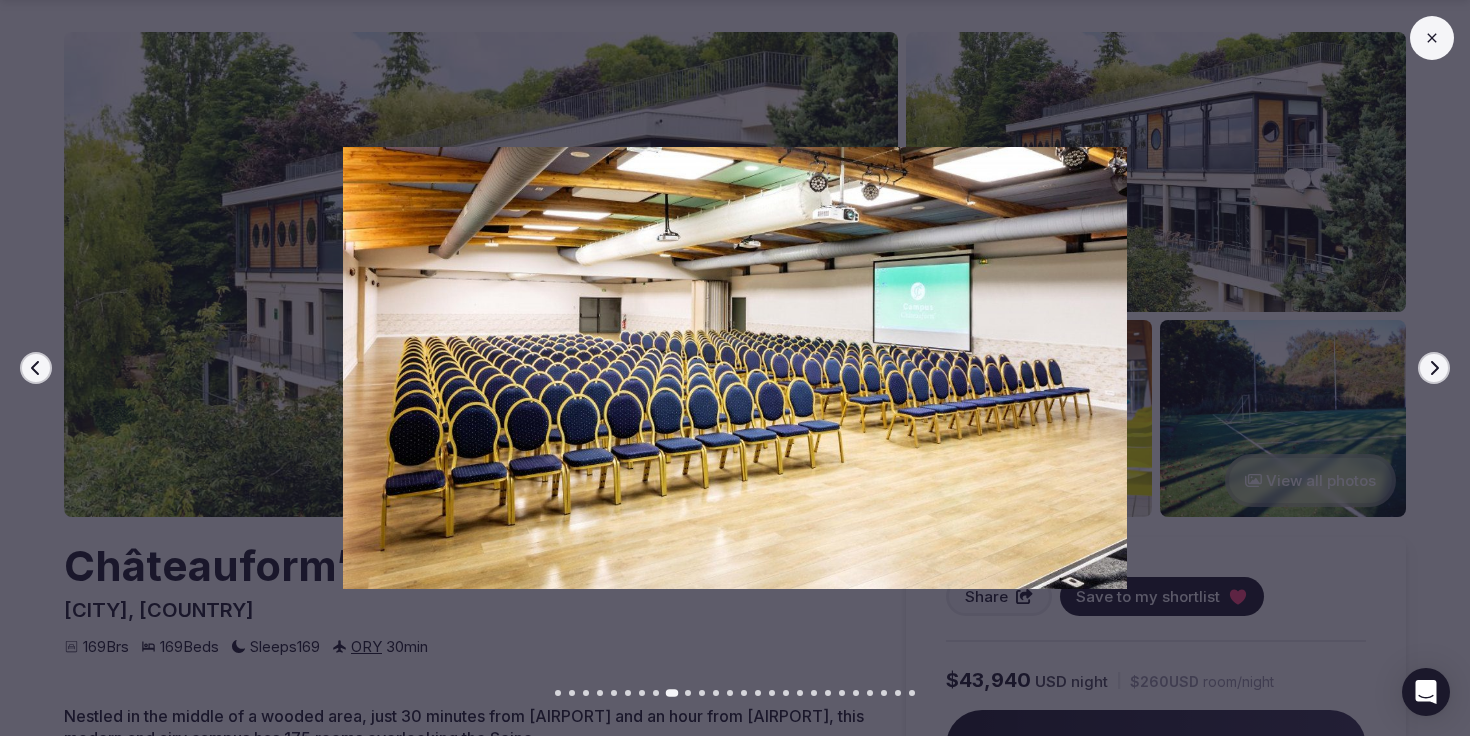 click 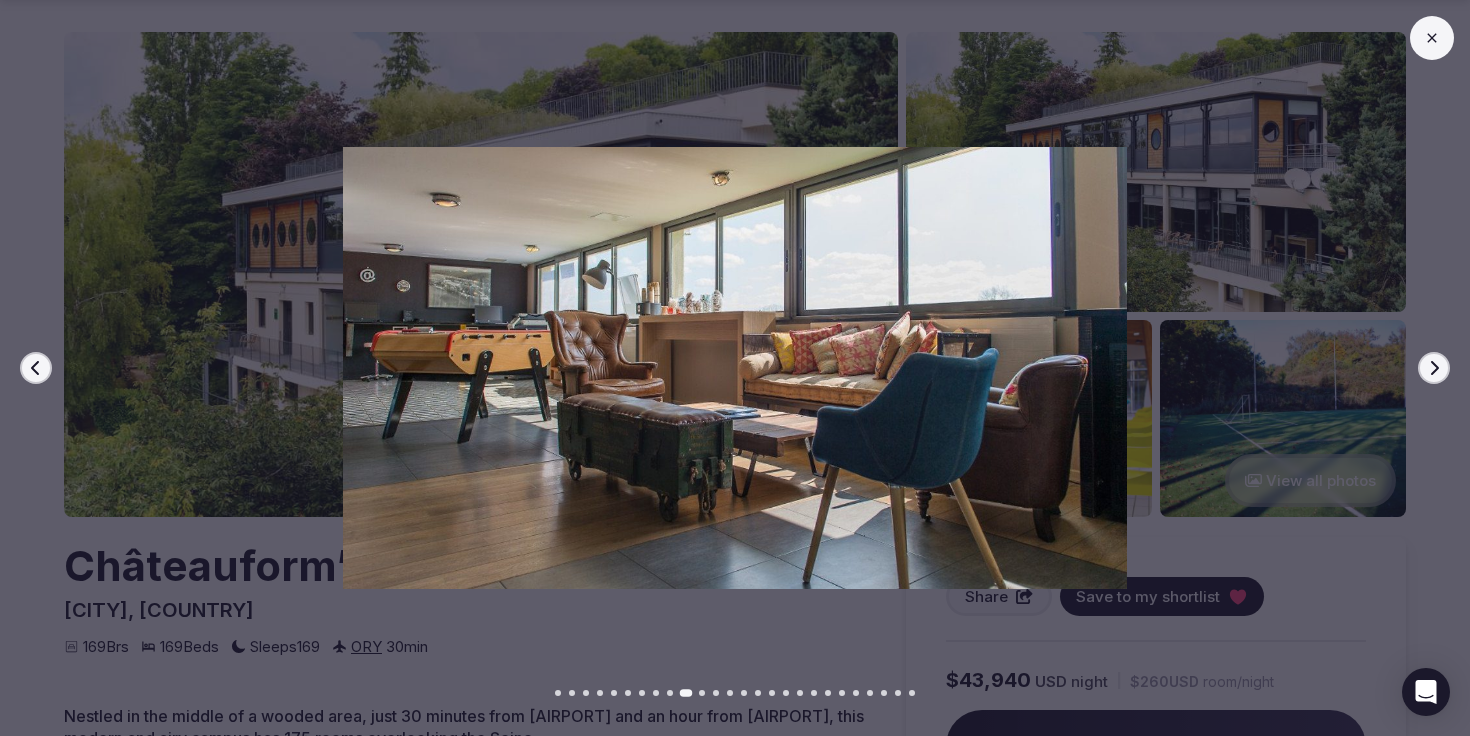 click 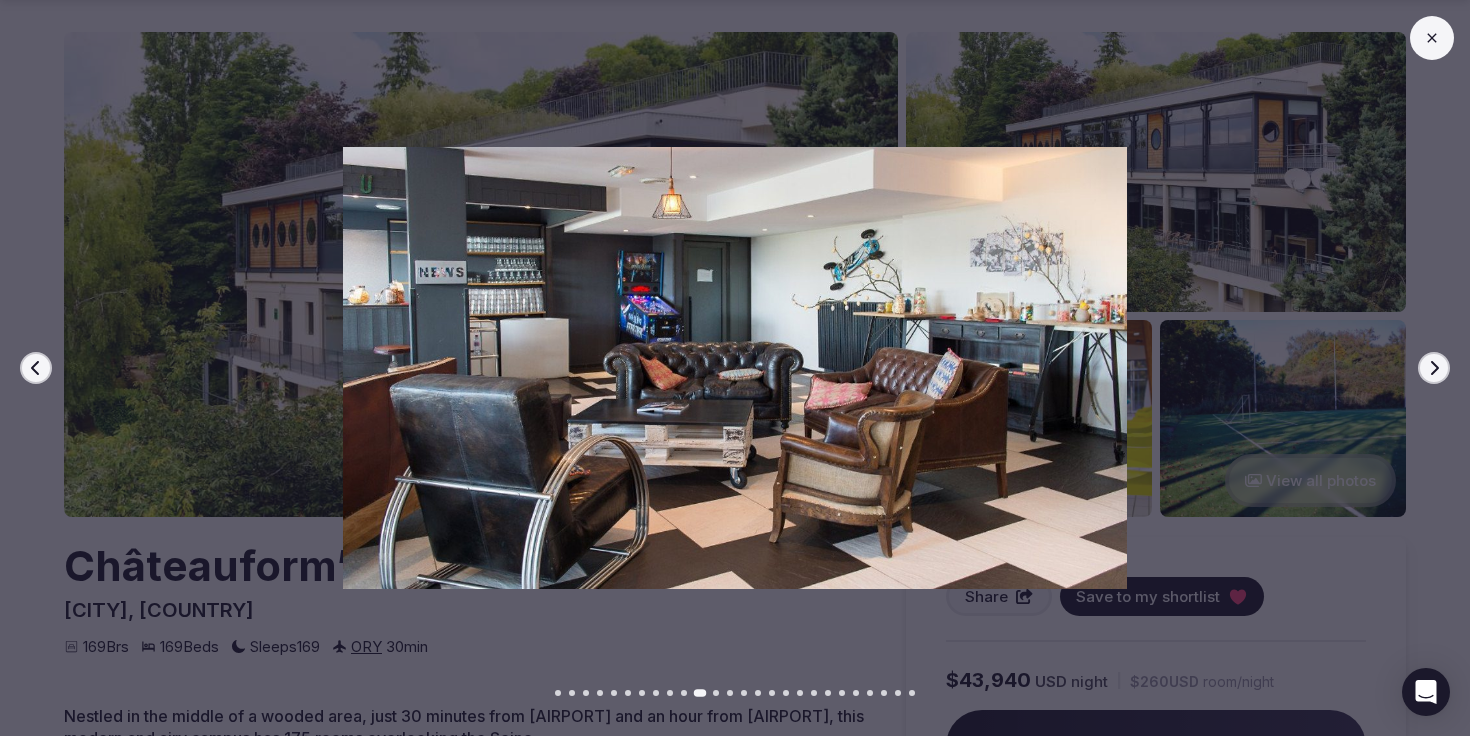 click 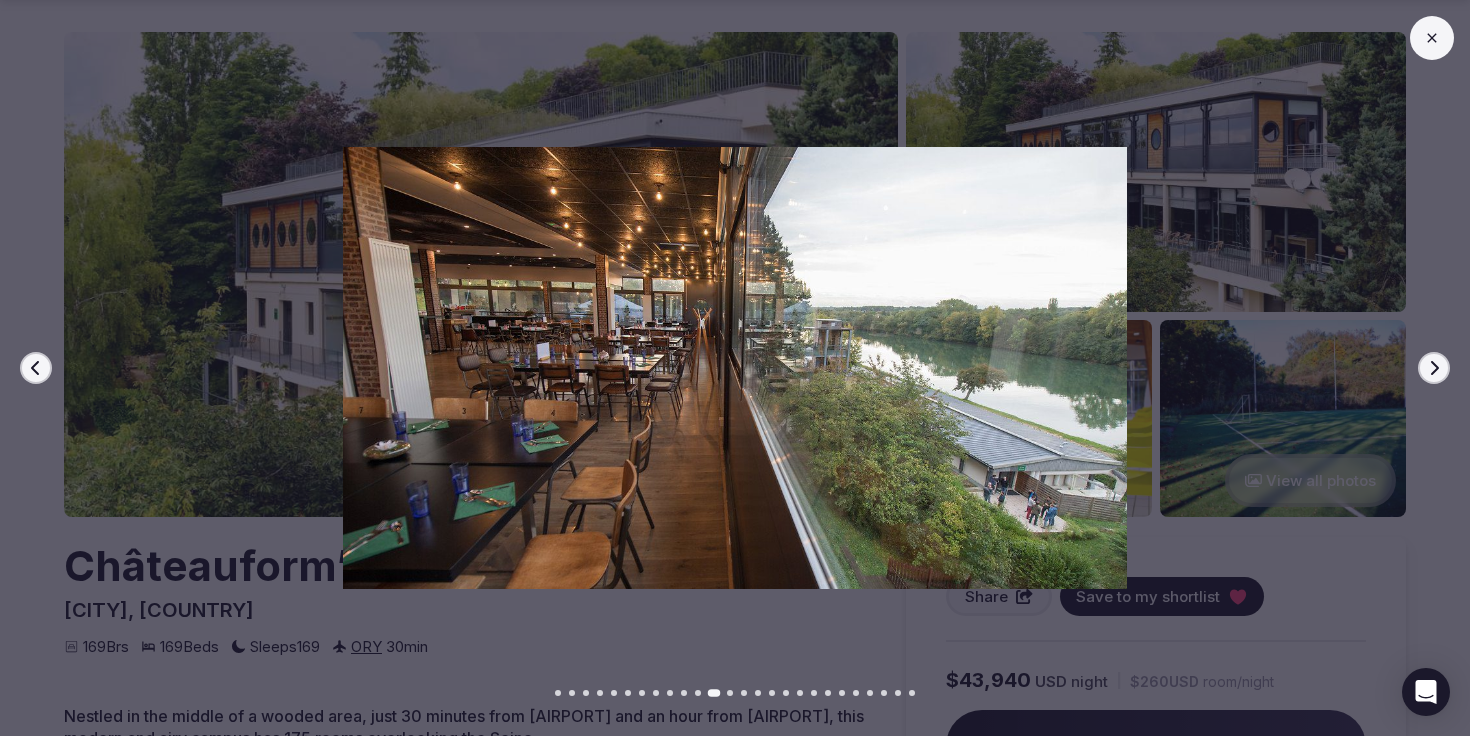 click 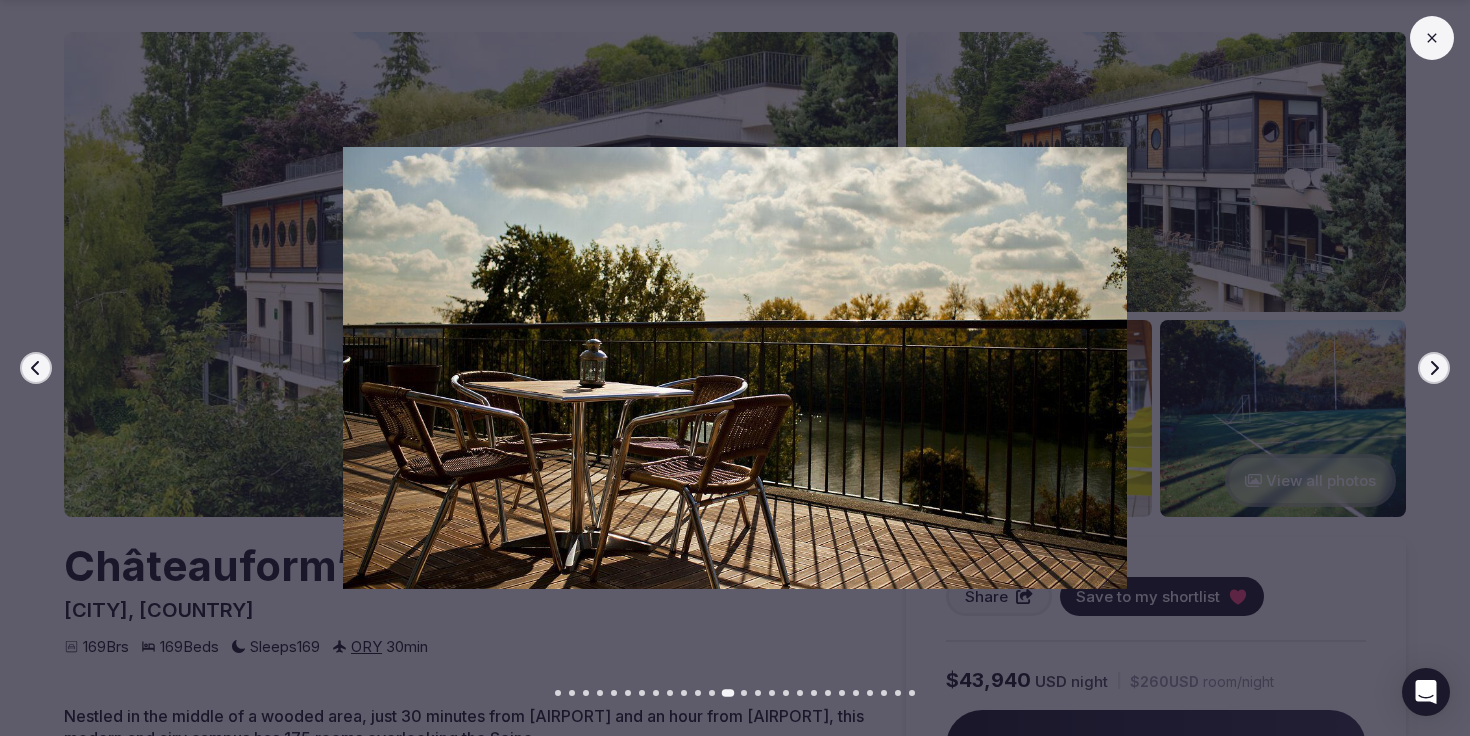 click 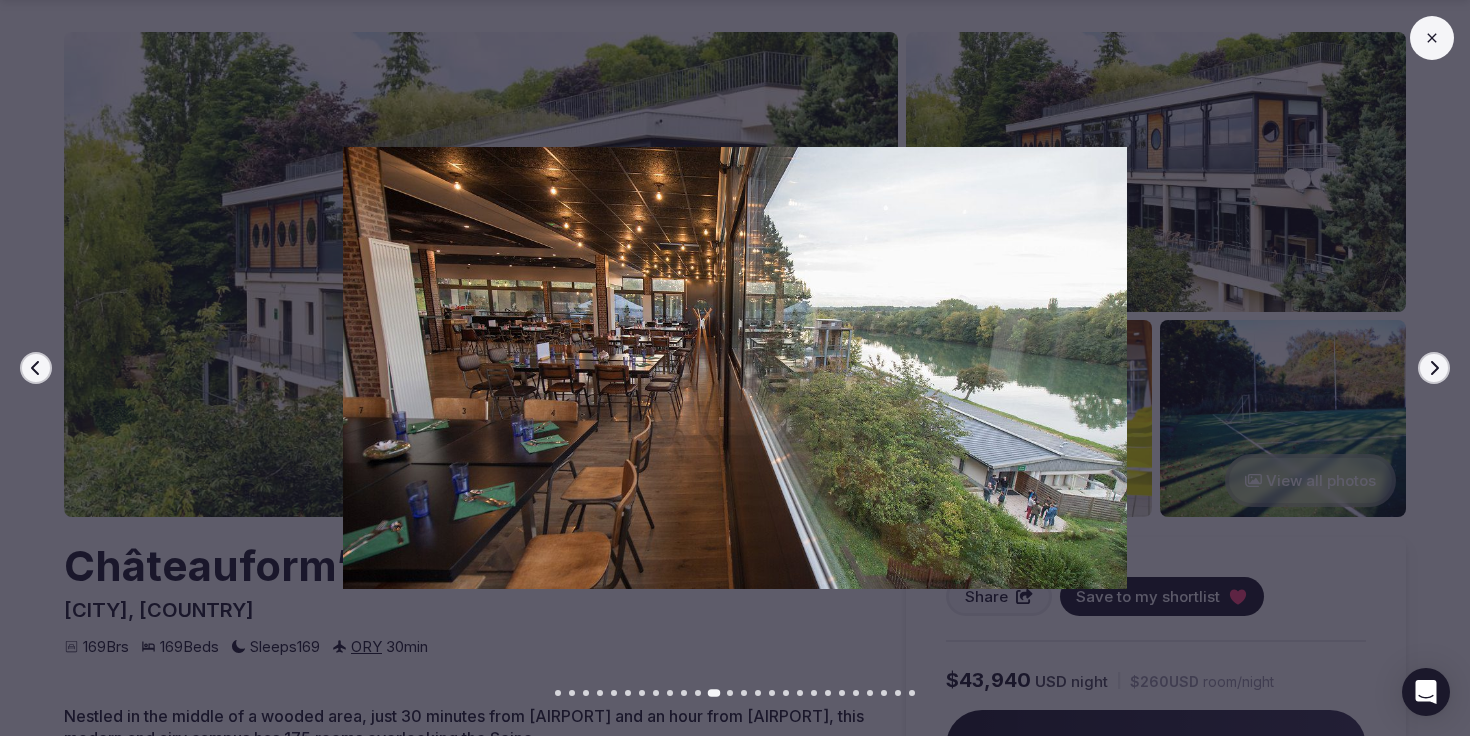 click on "Next slide" at bounding box center [1434, 368] 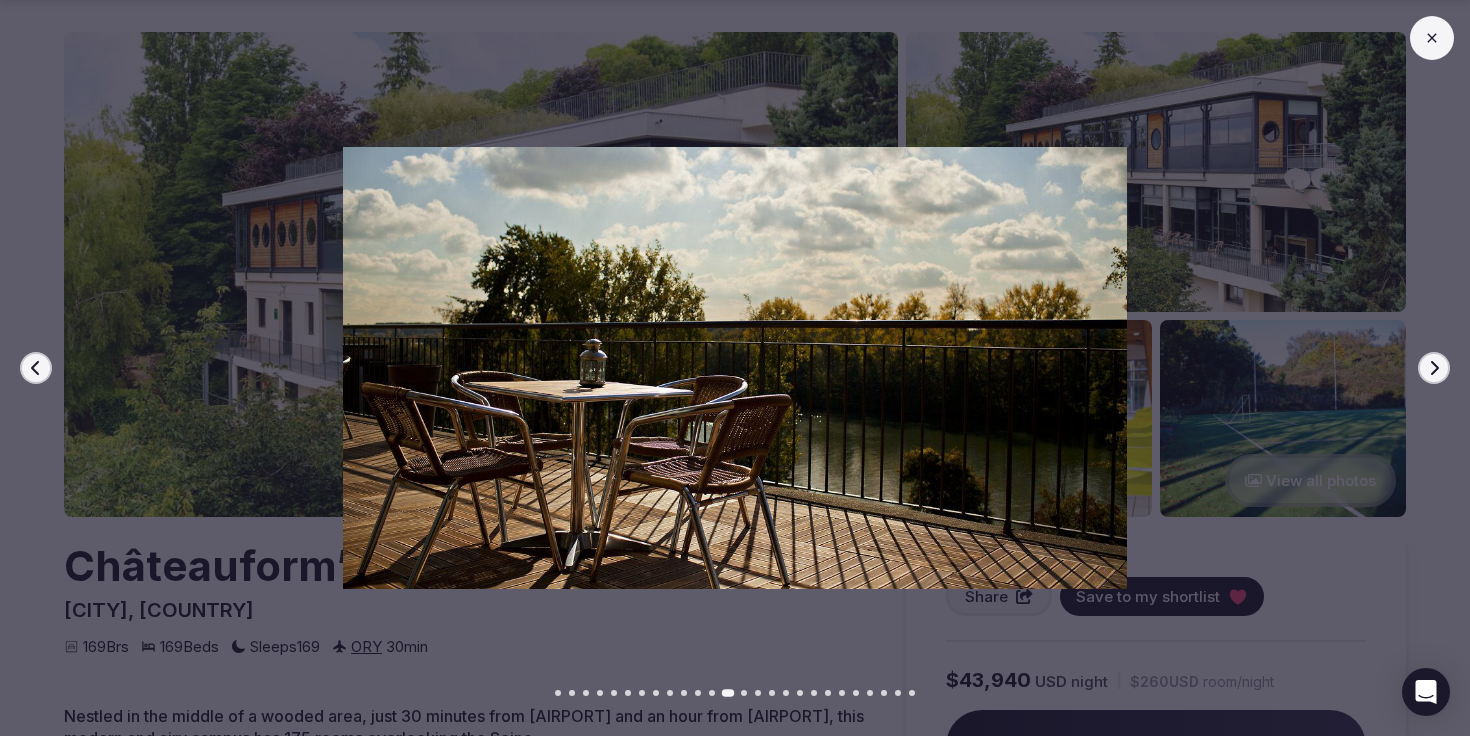 click on "Next slide" at bounding box center [1434, 368] 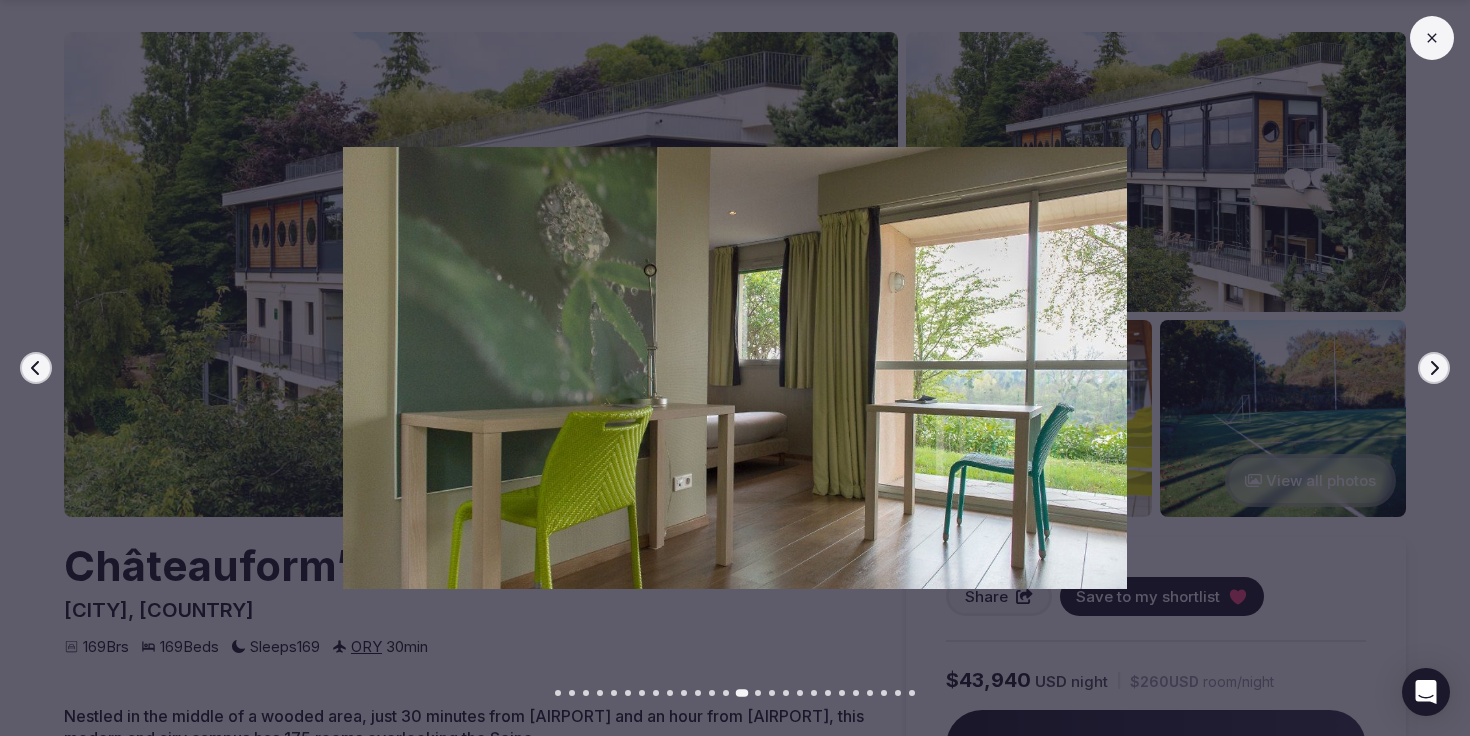click on "Next slide" at bounding box center [1434, 368] 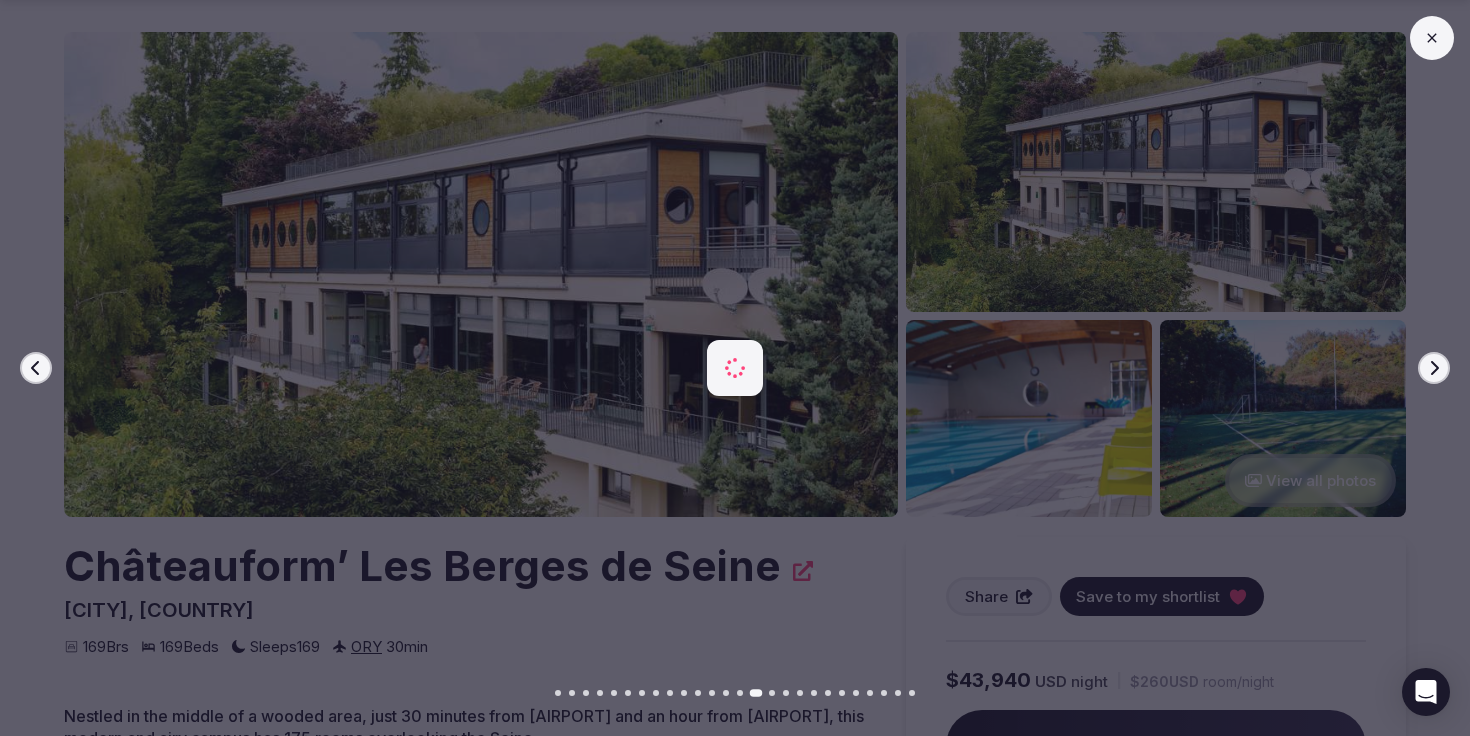 click on "Next slide" at bounding box center [1434, 368] 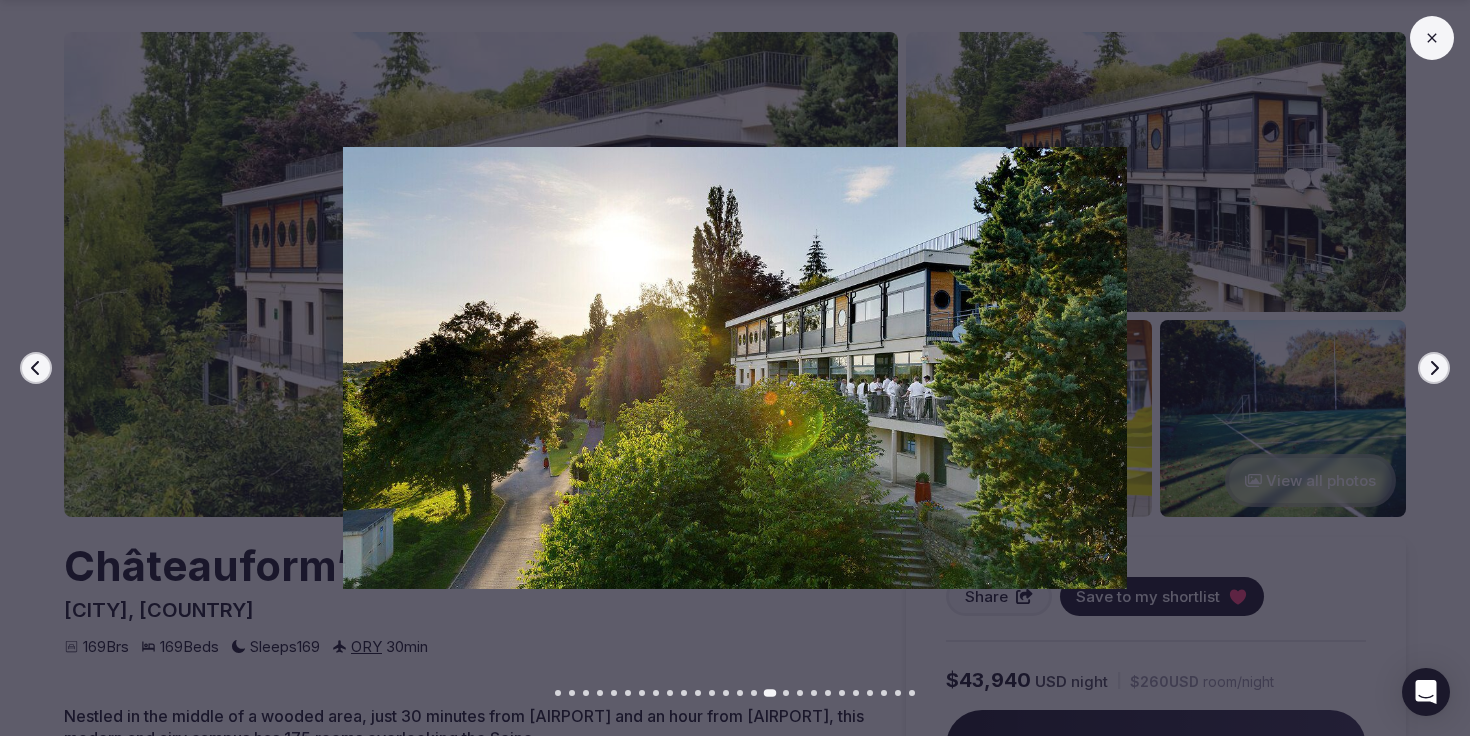 click on "Next slide" at bounding box center (1434, 368) 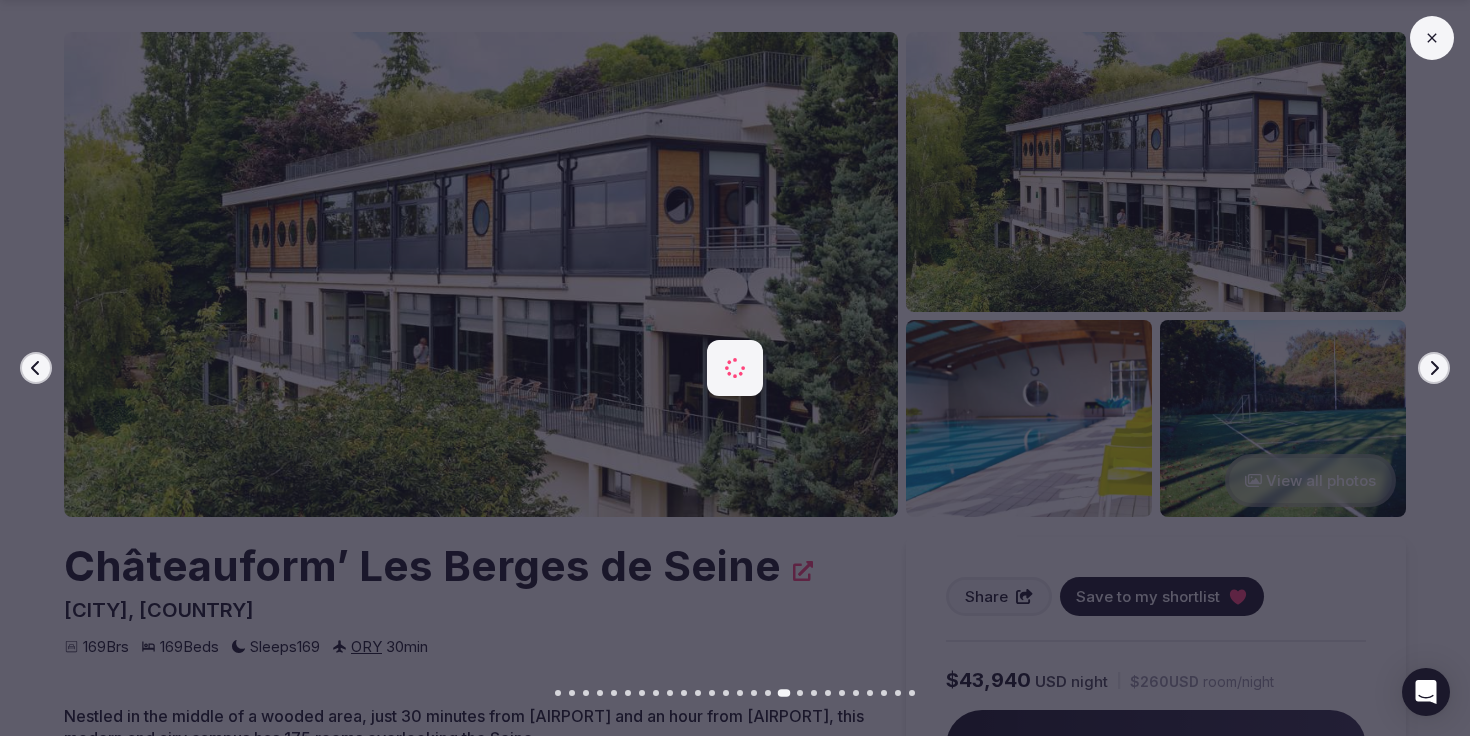 click on "Next slide" at bounding box center (1434, 368) 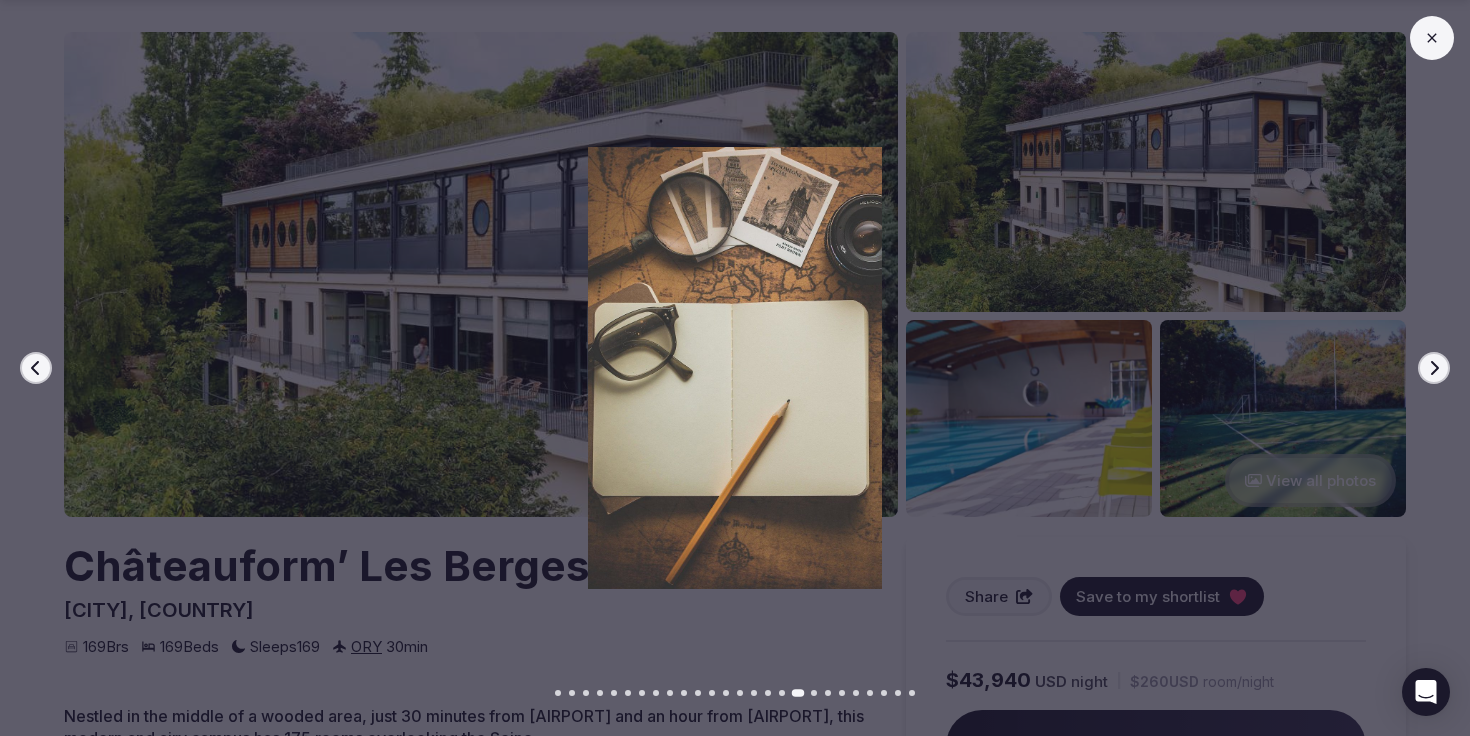 click on "Next slide" at bounding box center [1434, 368] 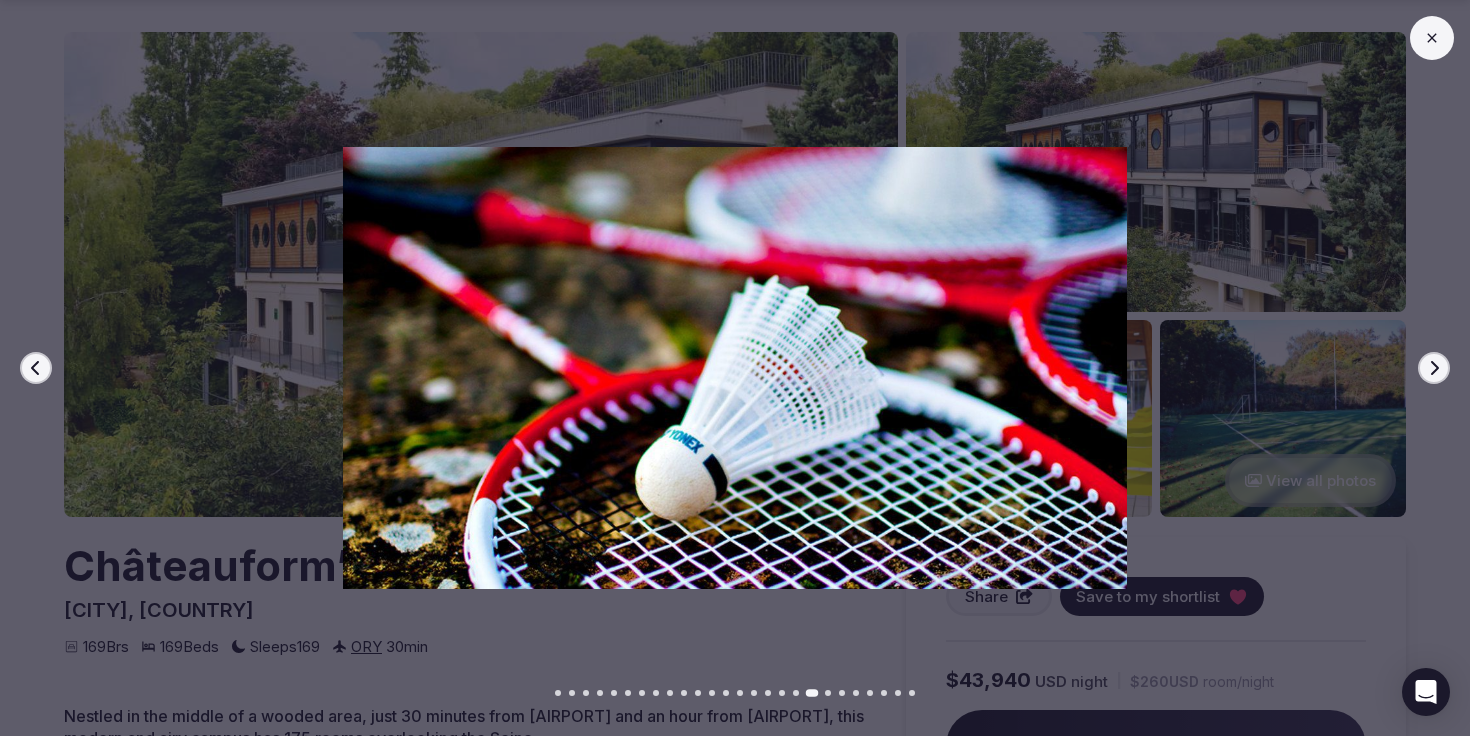 click 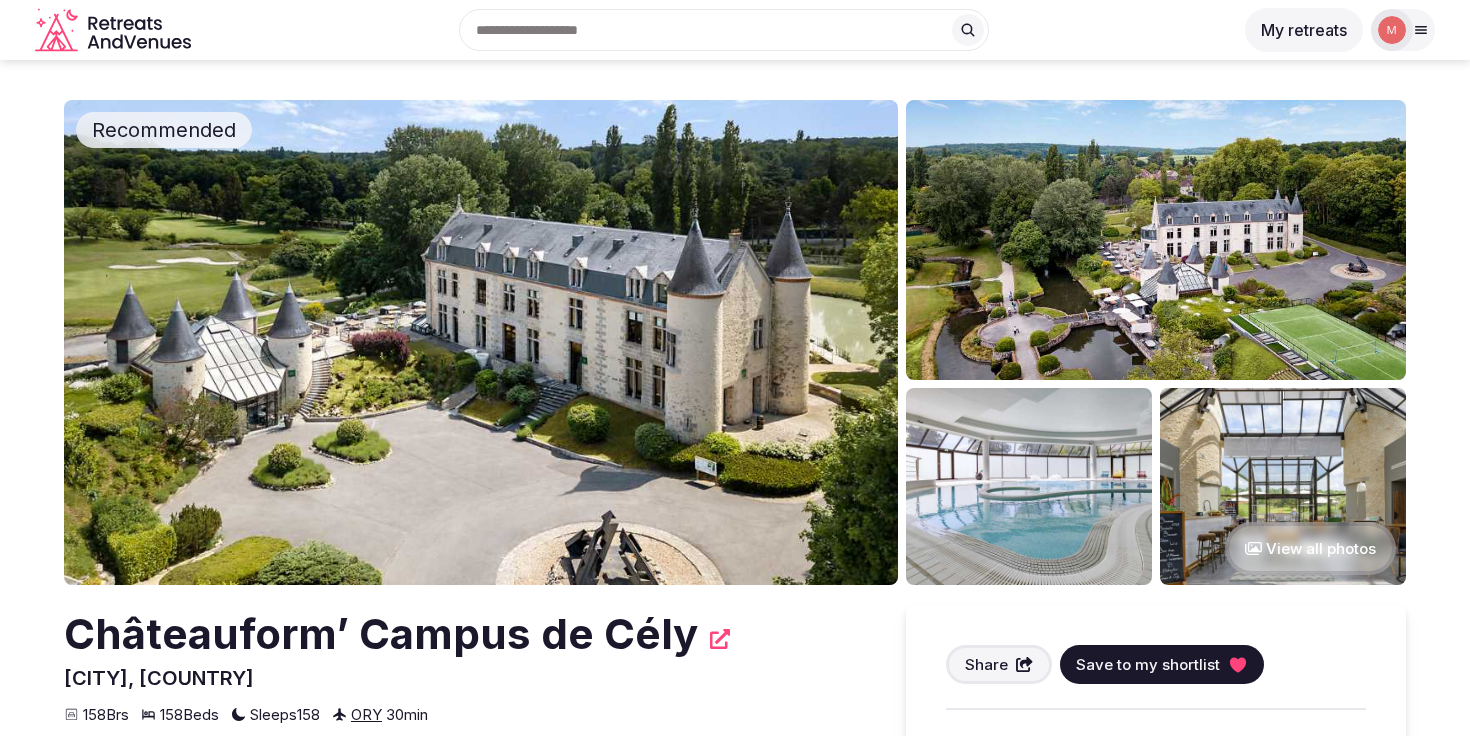 scroll, scrollTop: 0, scrollLeft: 0, axis: both 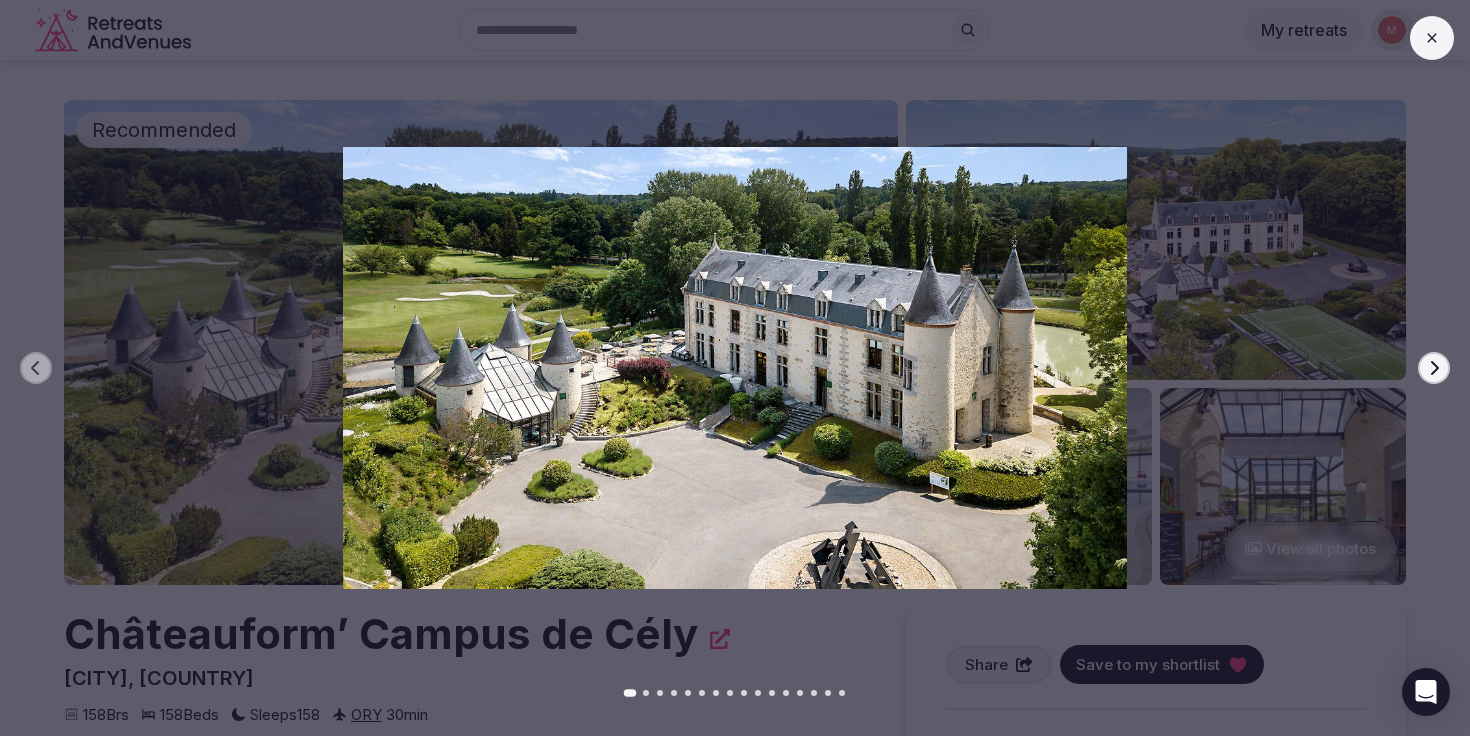 click at bounding box center (727, 368) 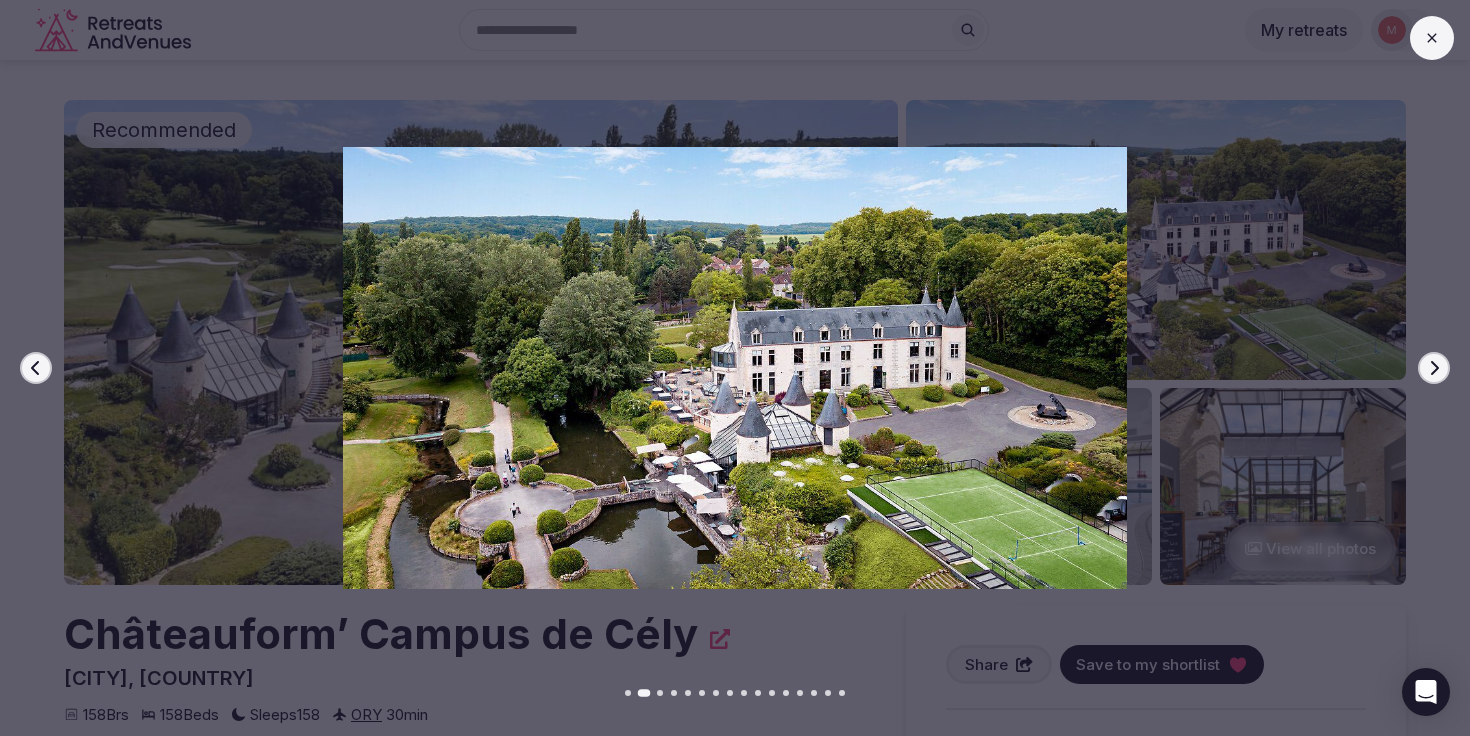 click 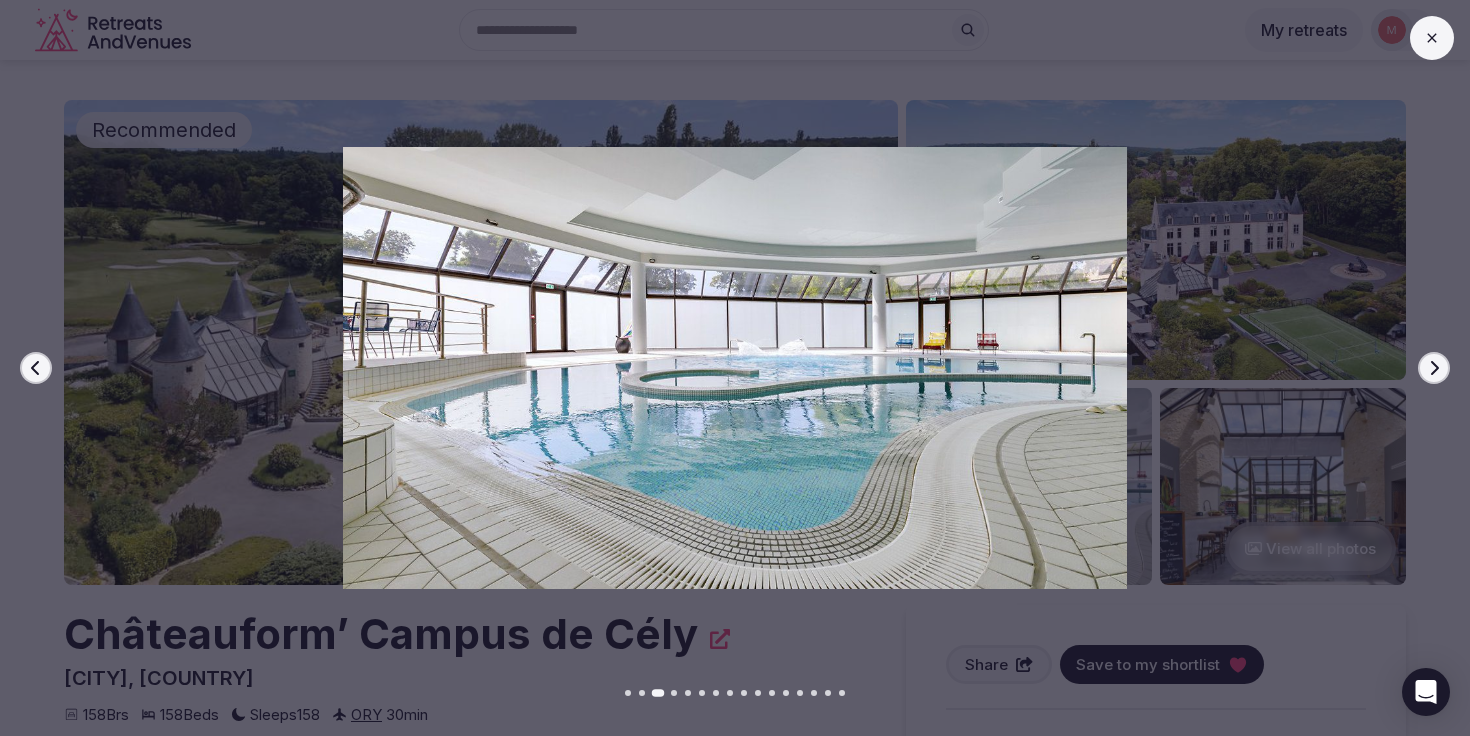 click 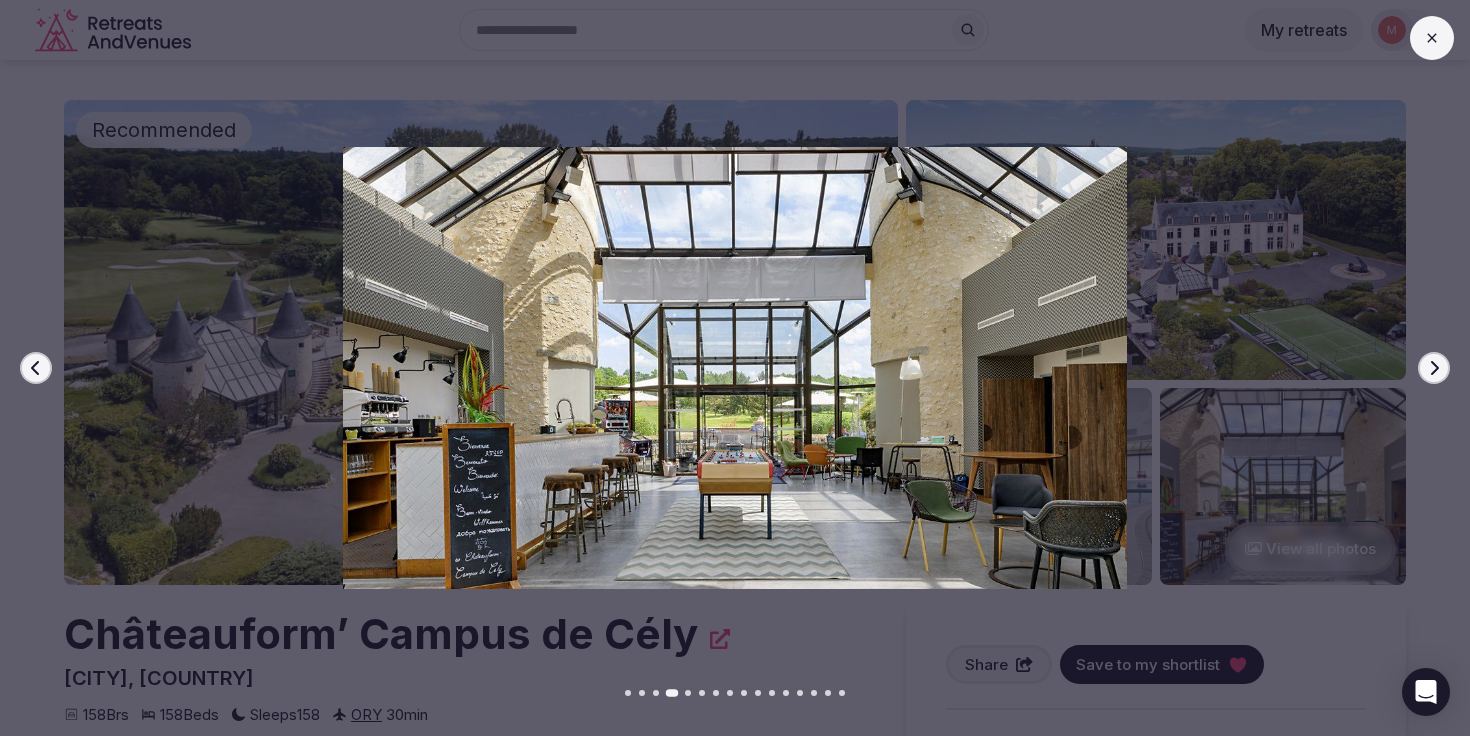 click 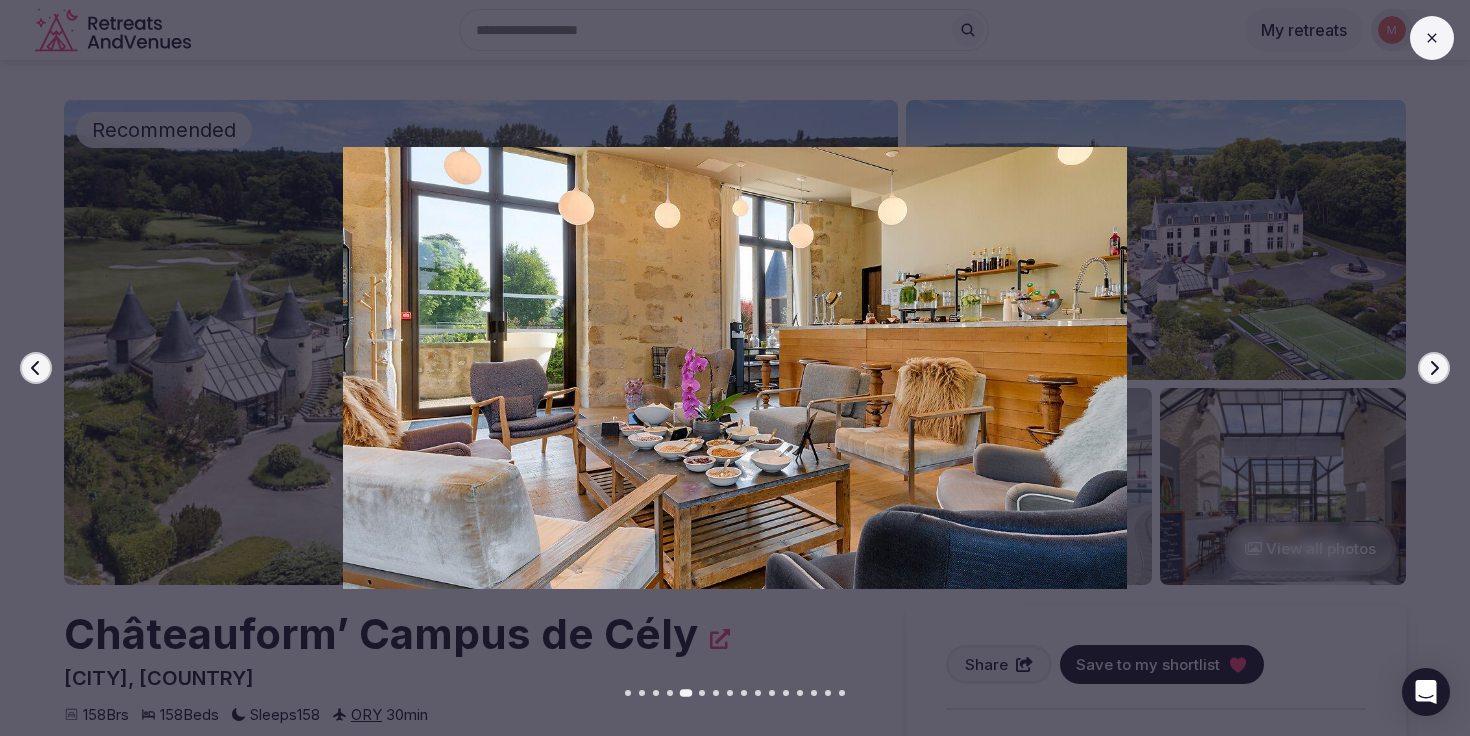 click 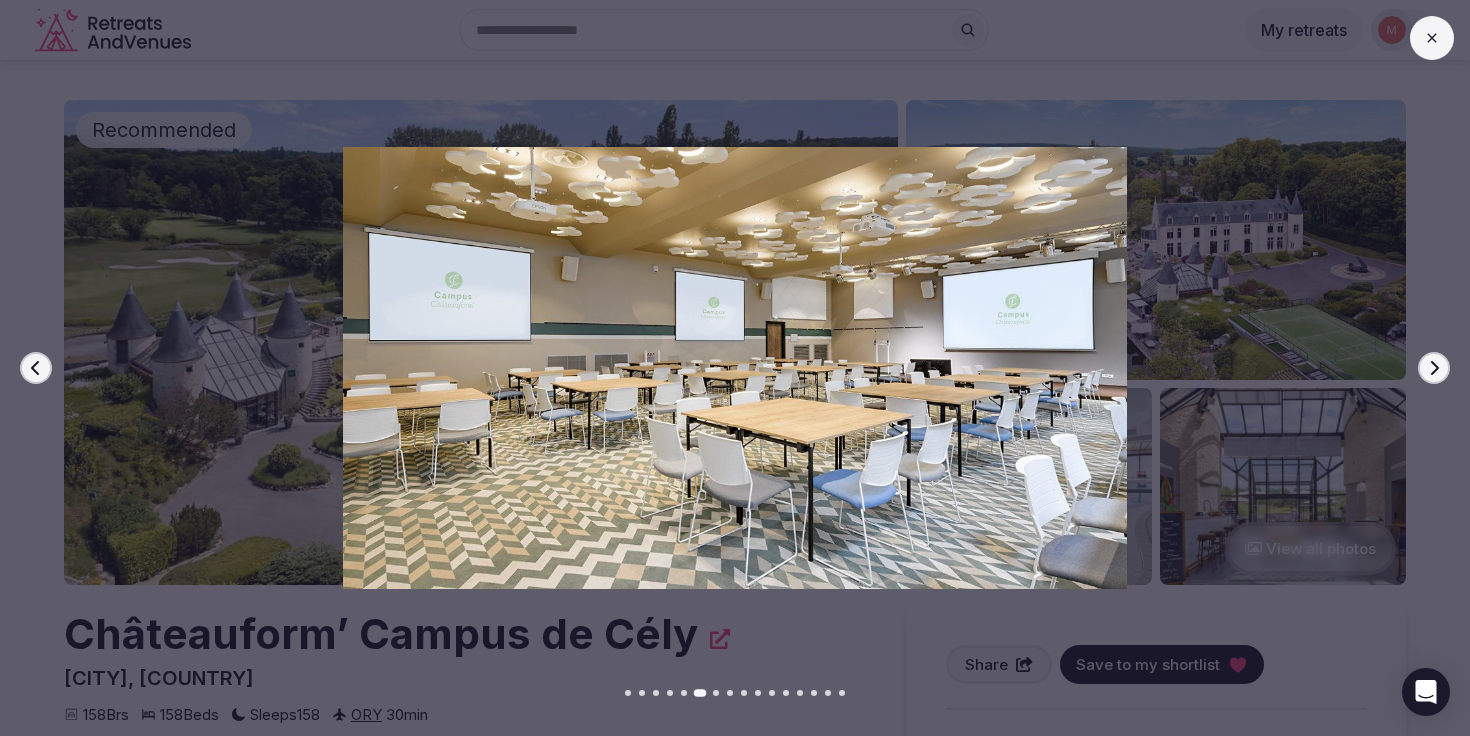 click 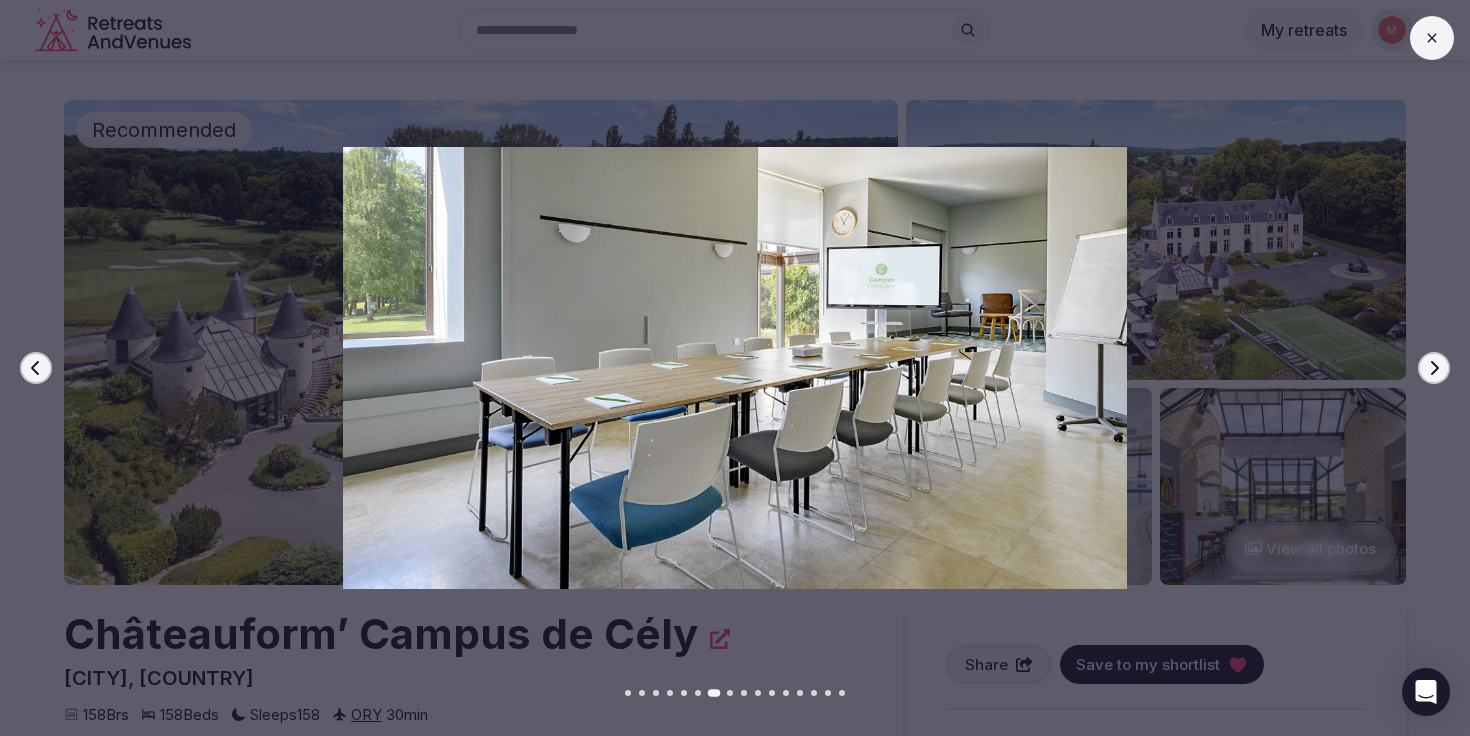 click 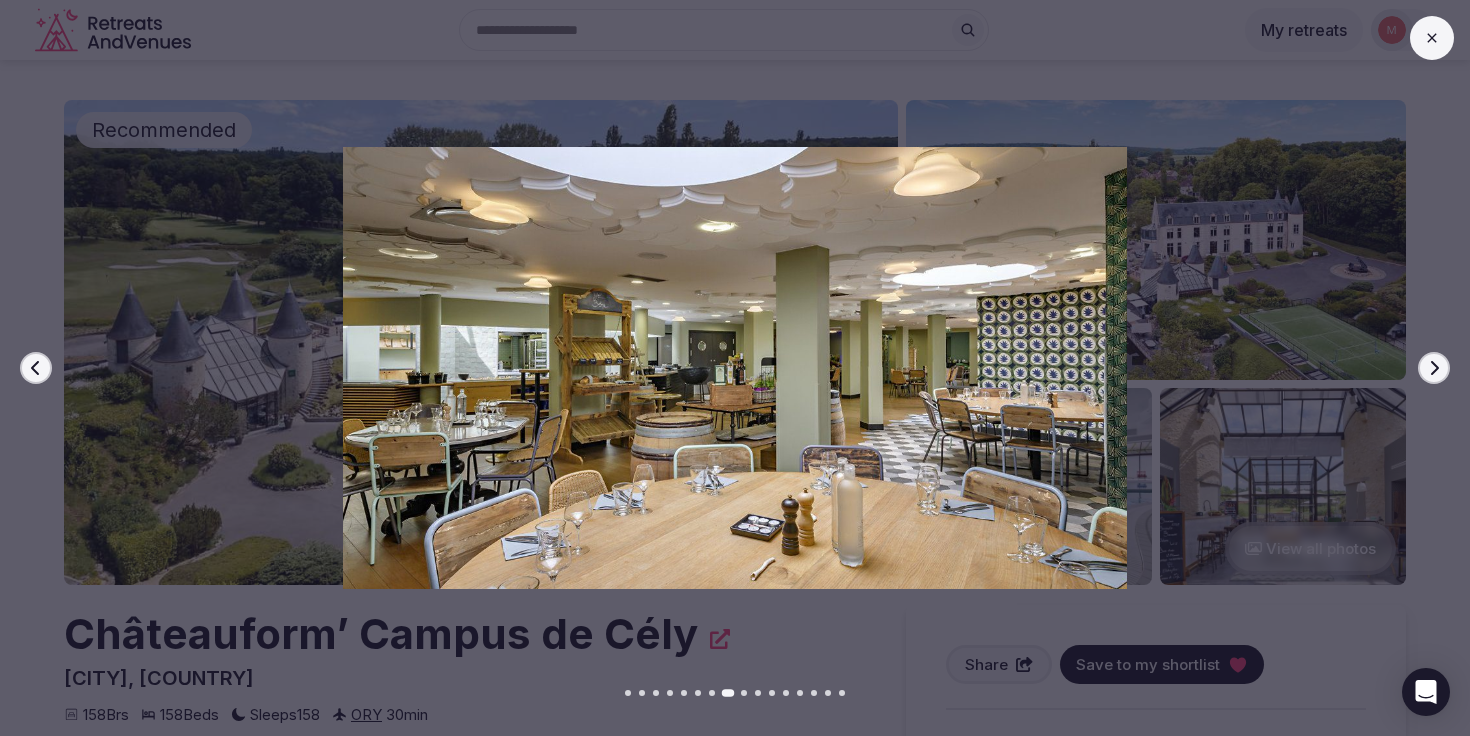 click 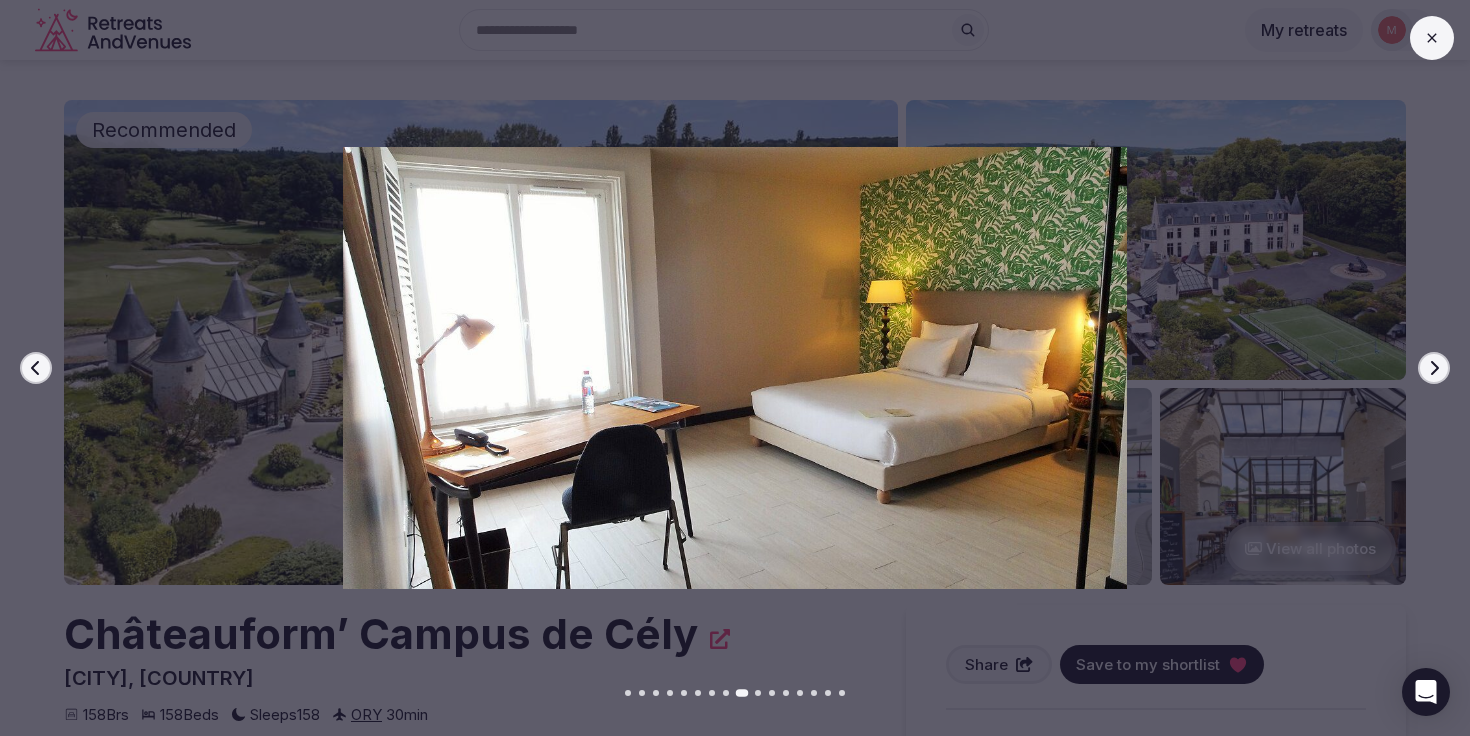 click 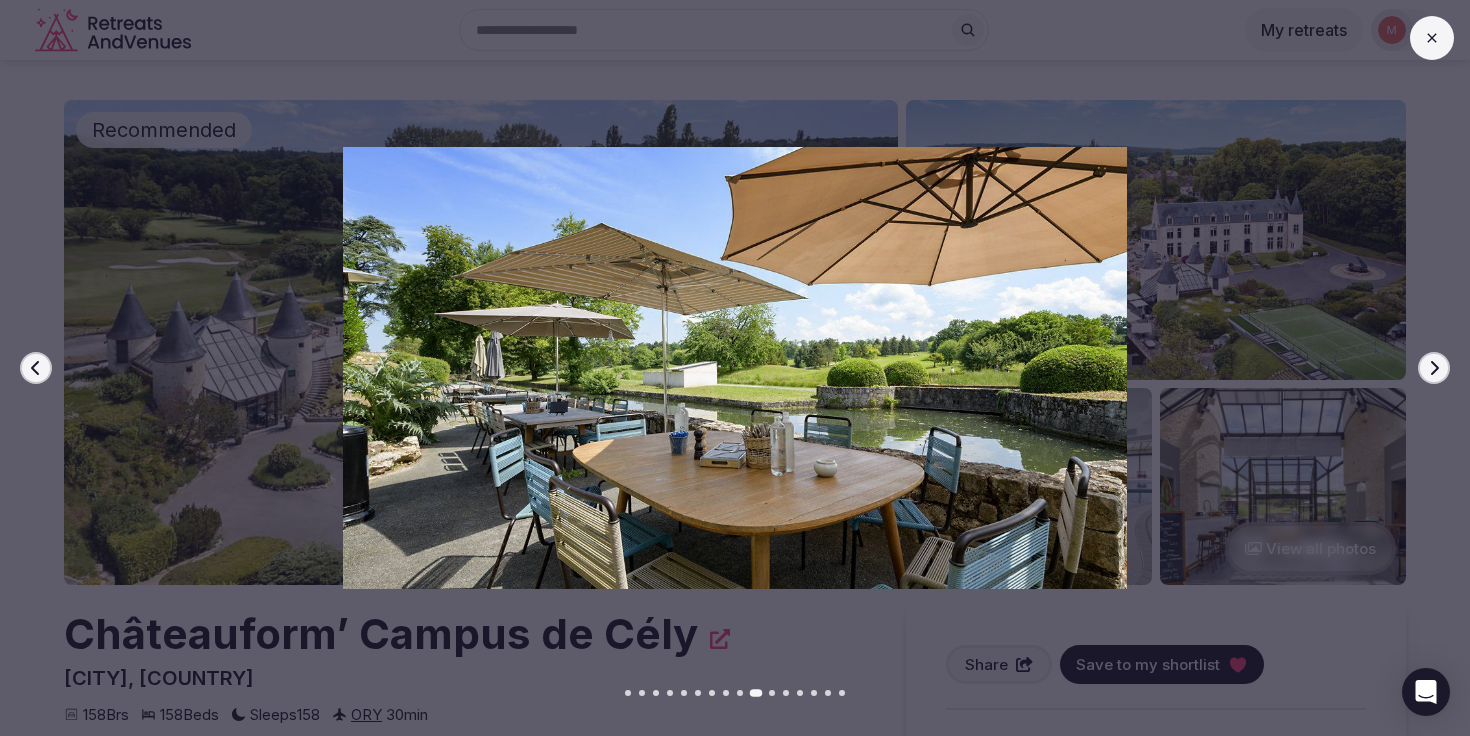 click 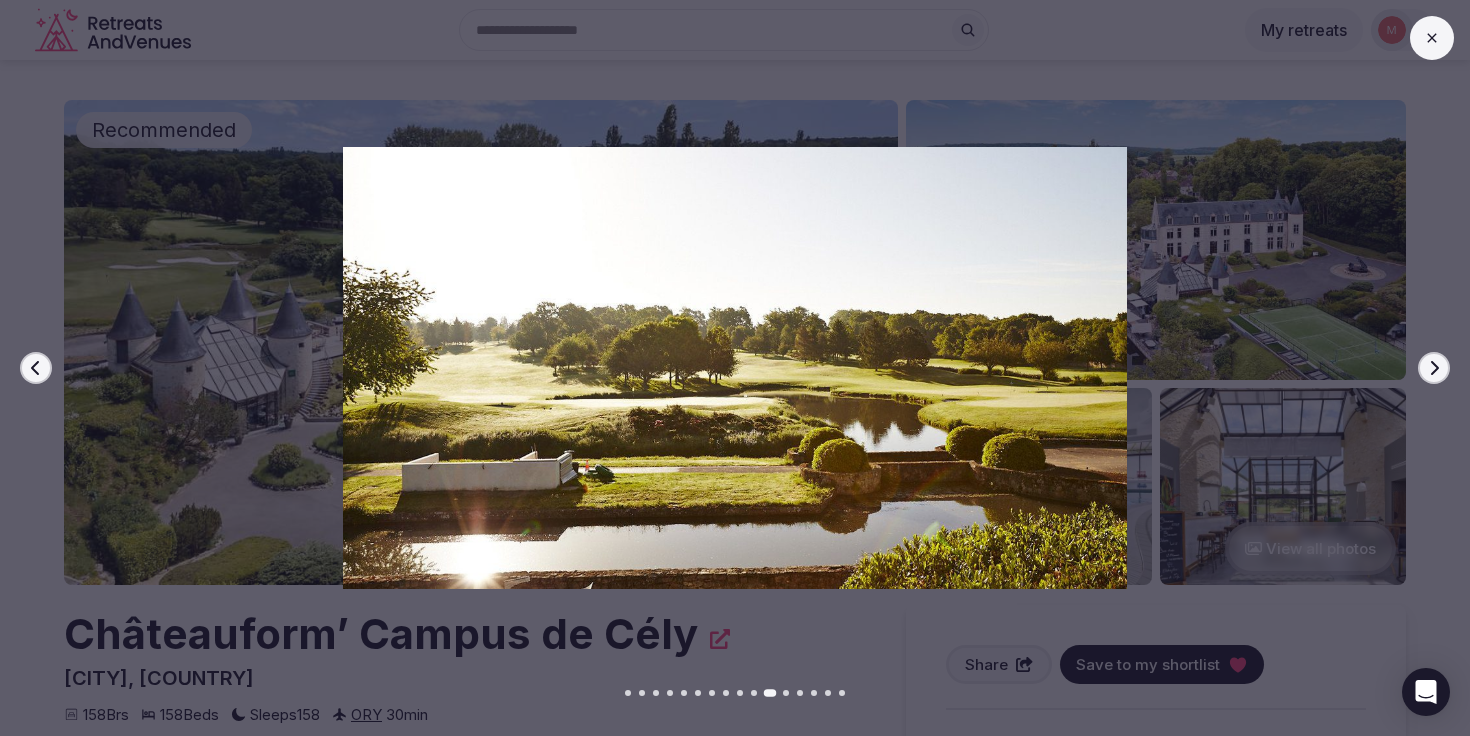 click 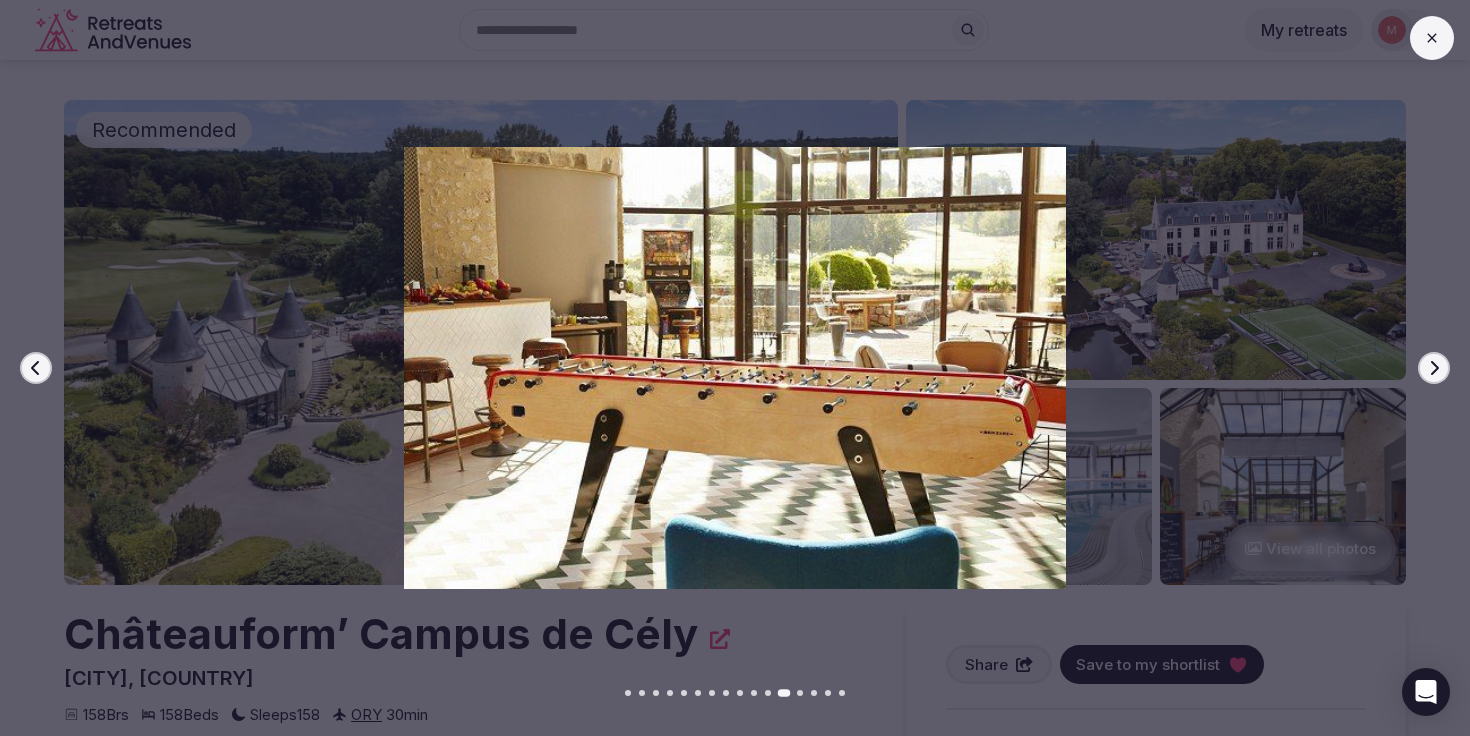 click 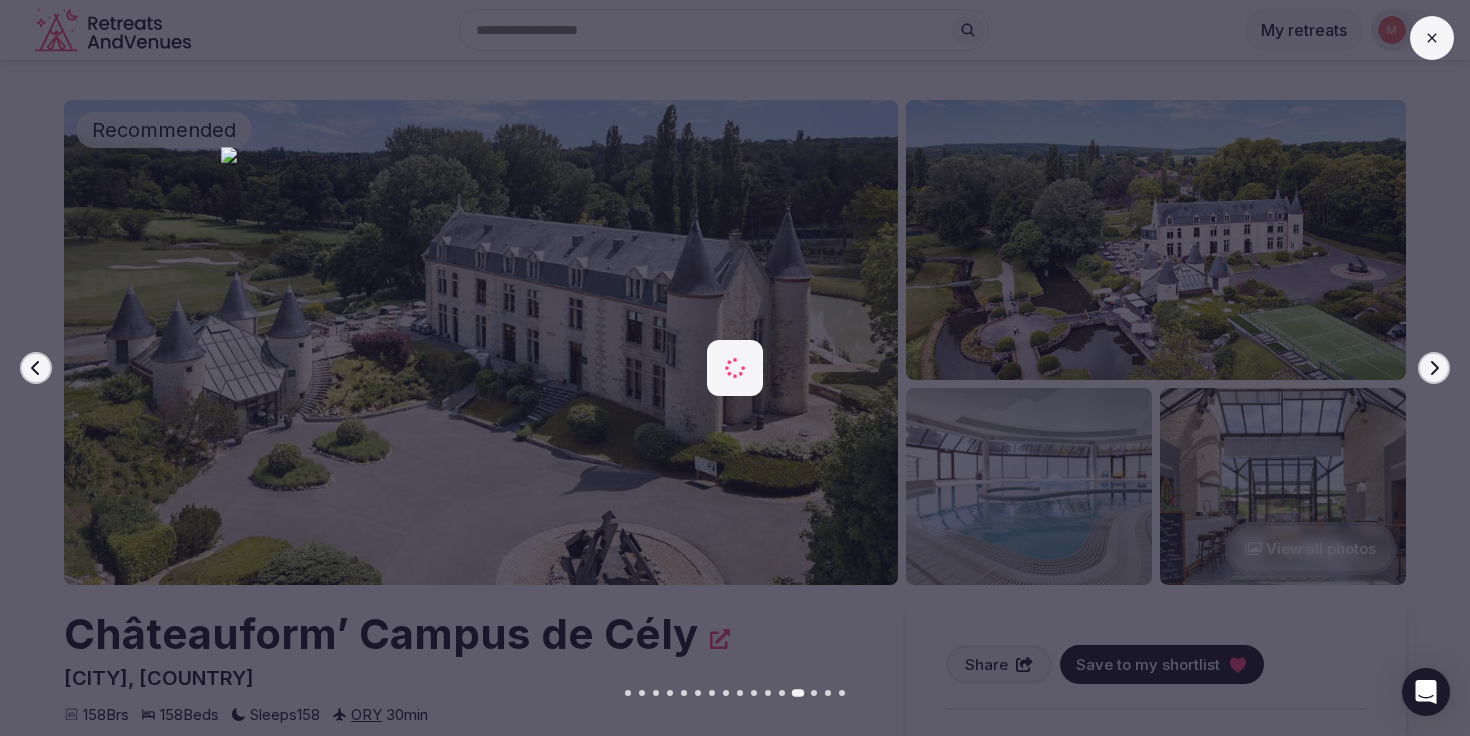 click 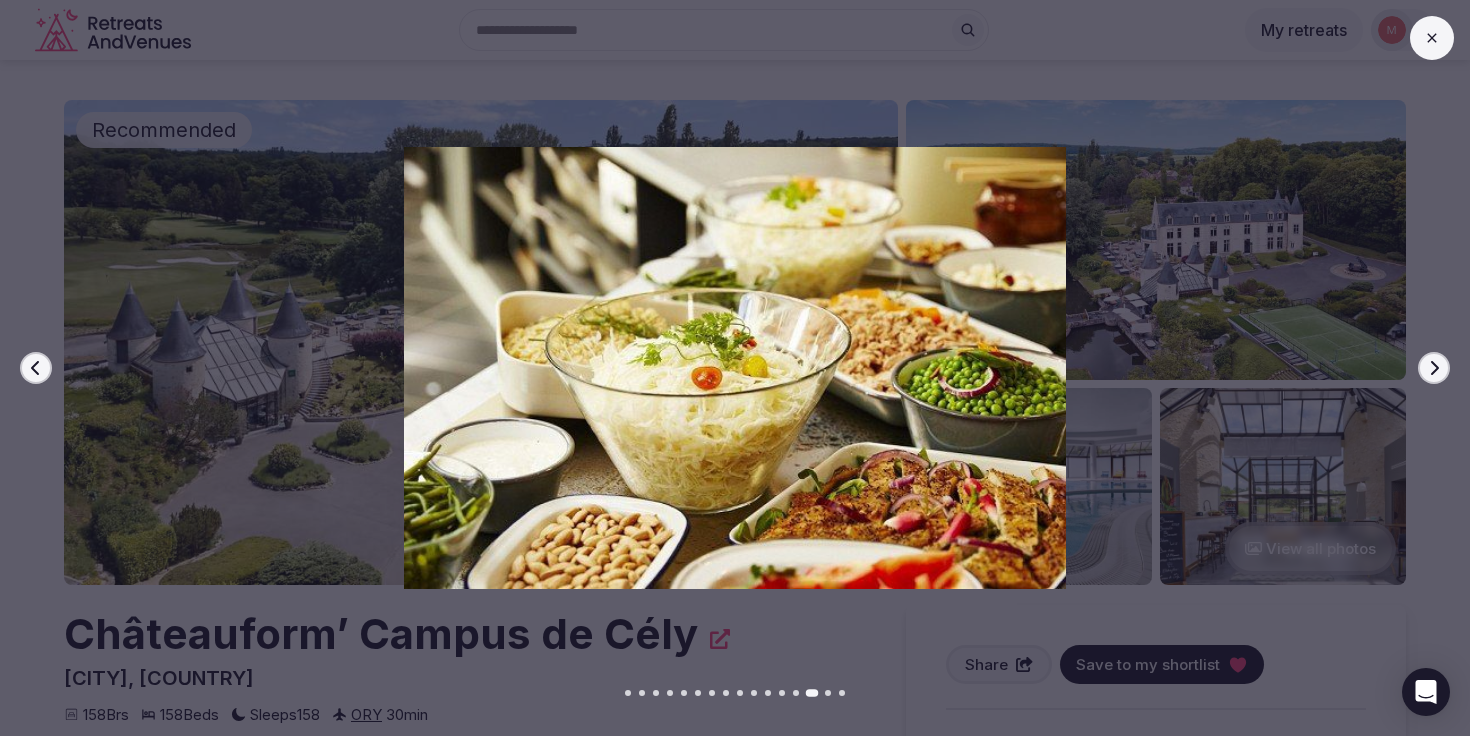 click 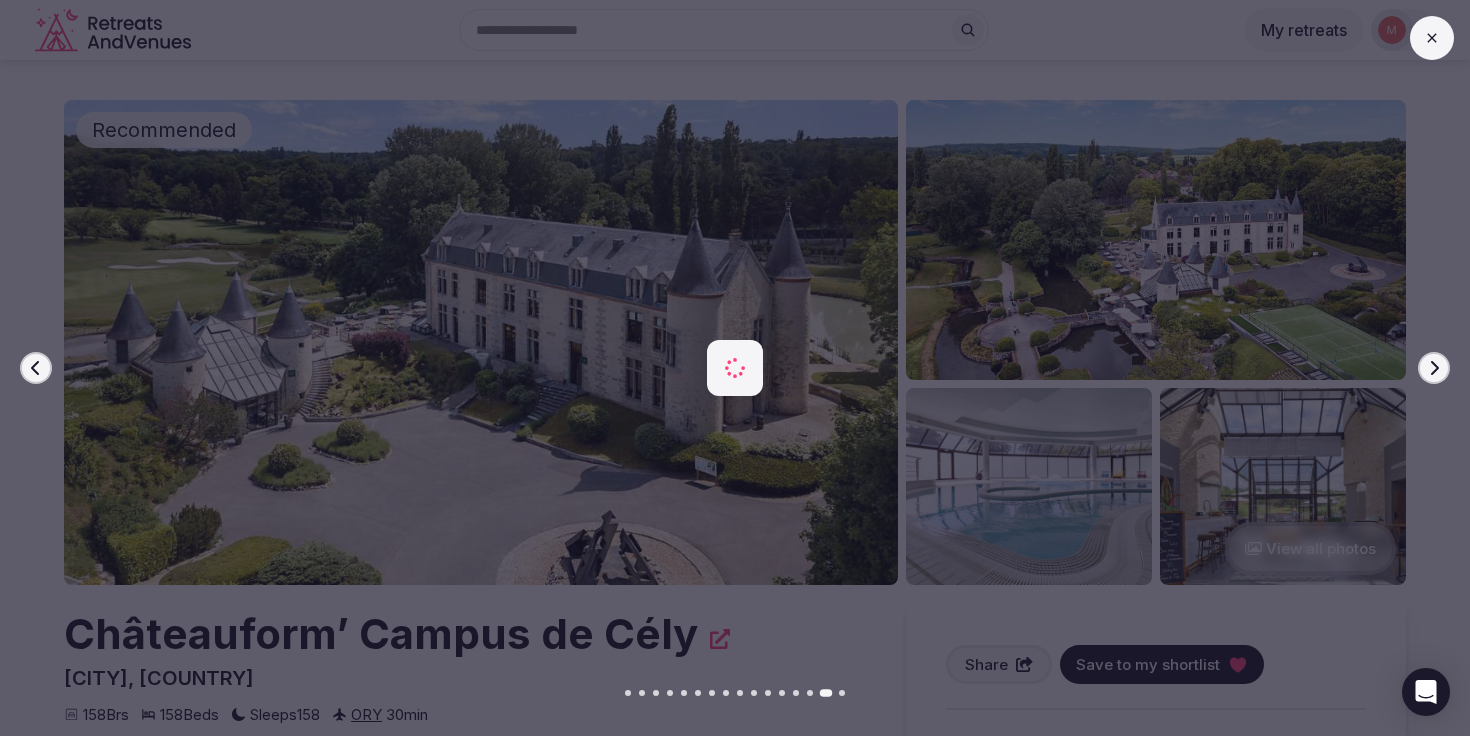 click 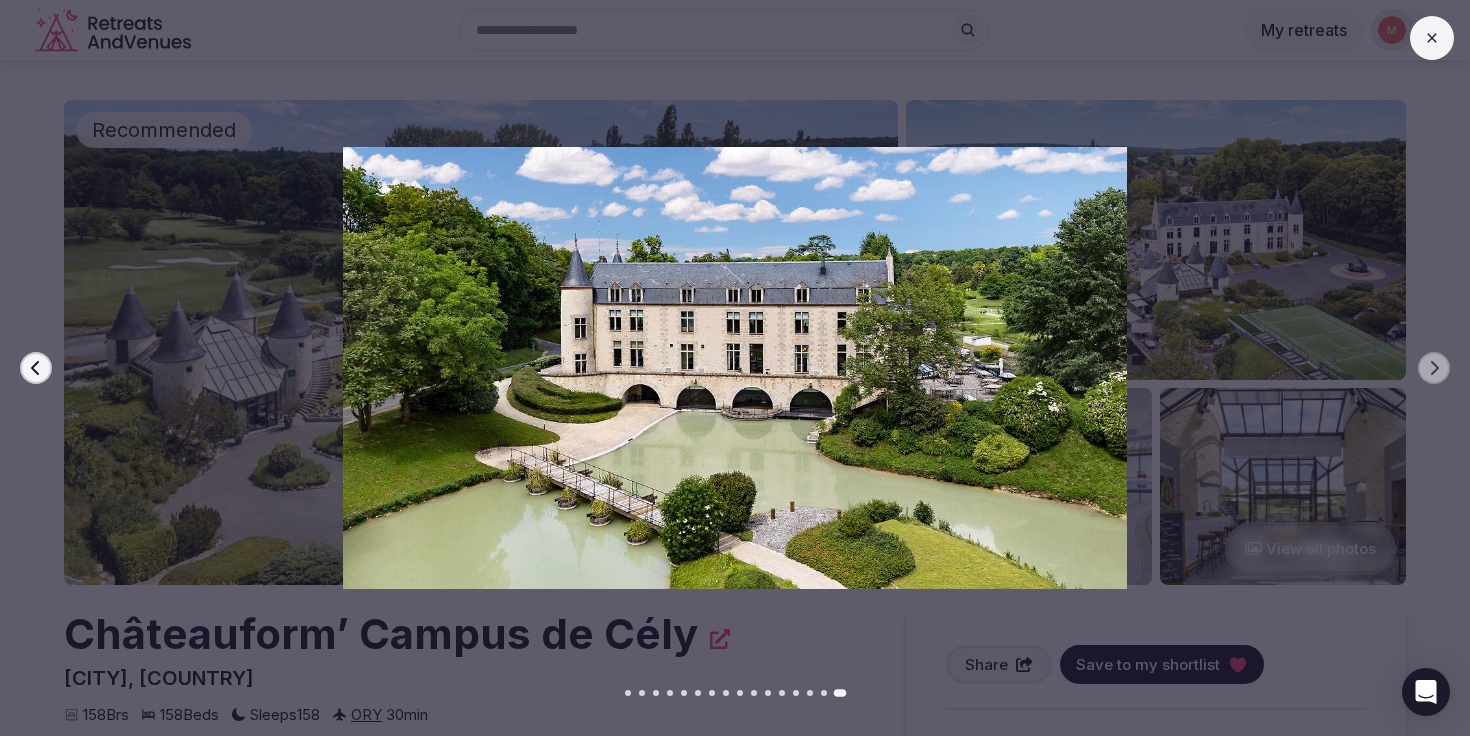 click at bounding box center (1432, 38) 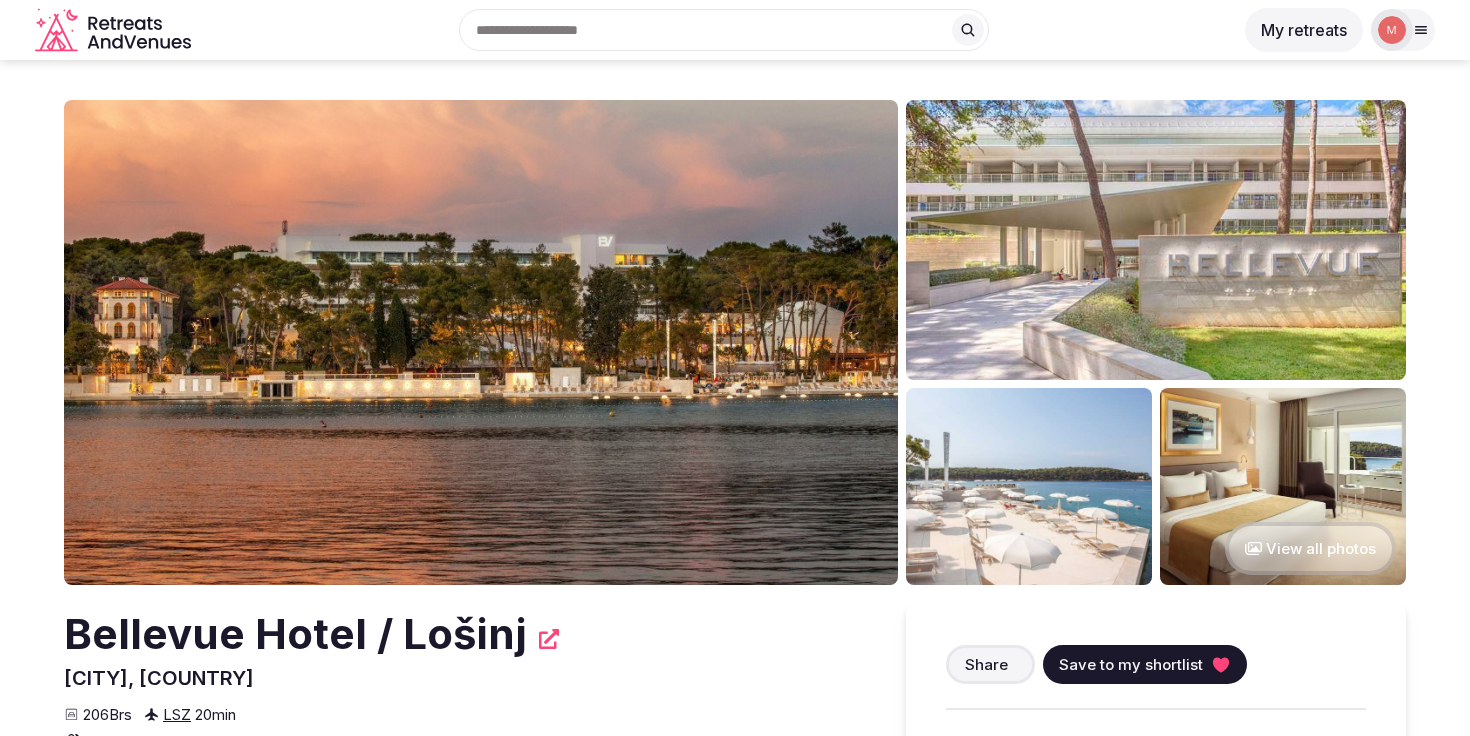 scroll, scrollTop: 0, scrollLeft: 0, axis: both 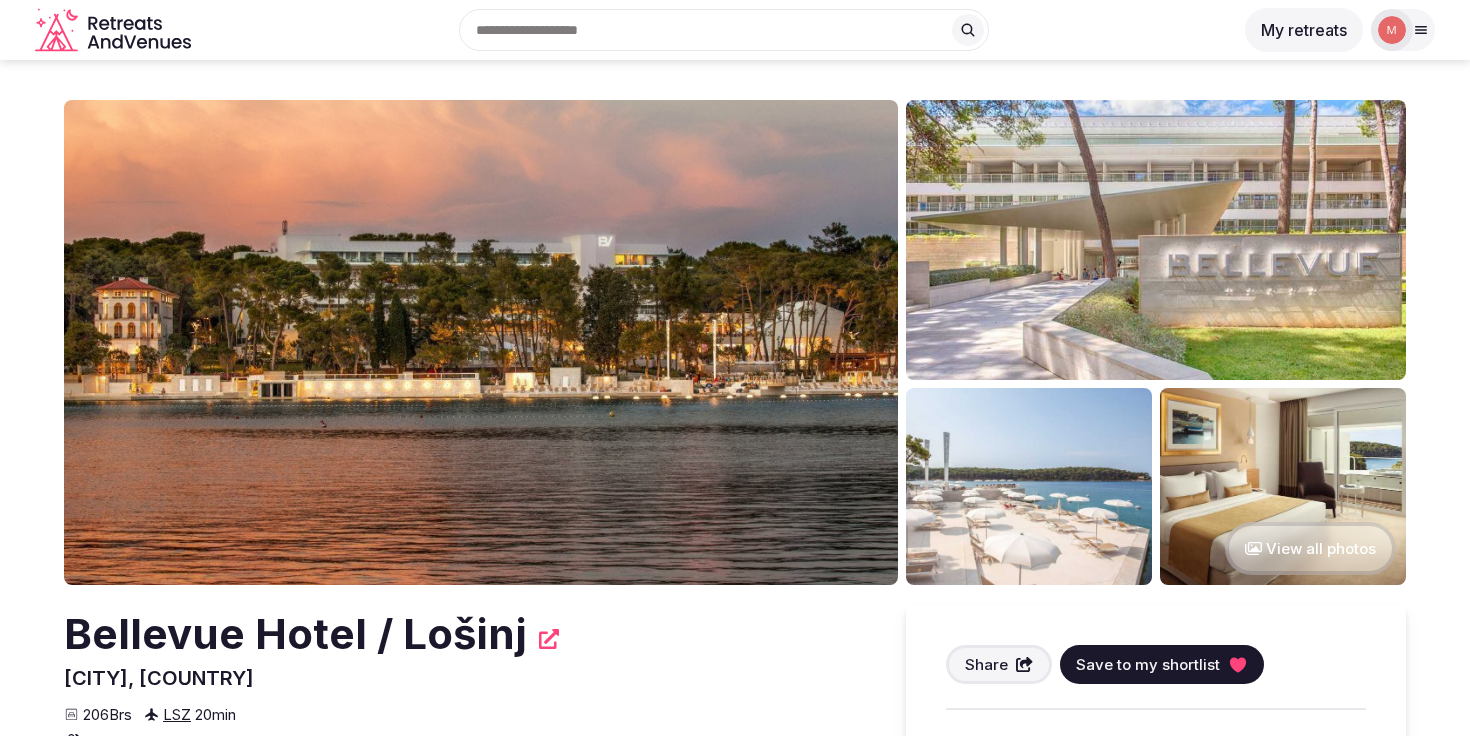 click at bounding box center [481, 342] 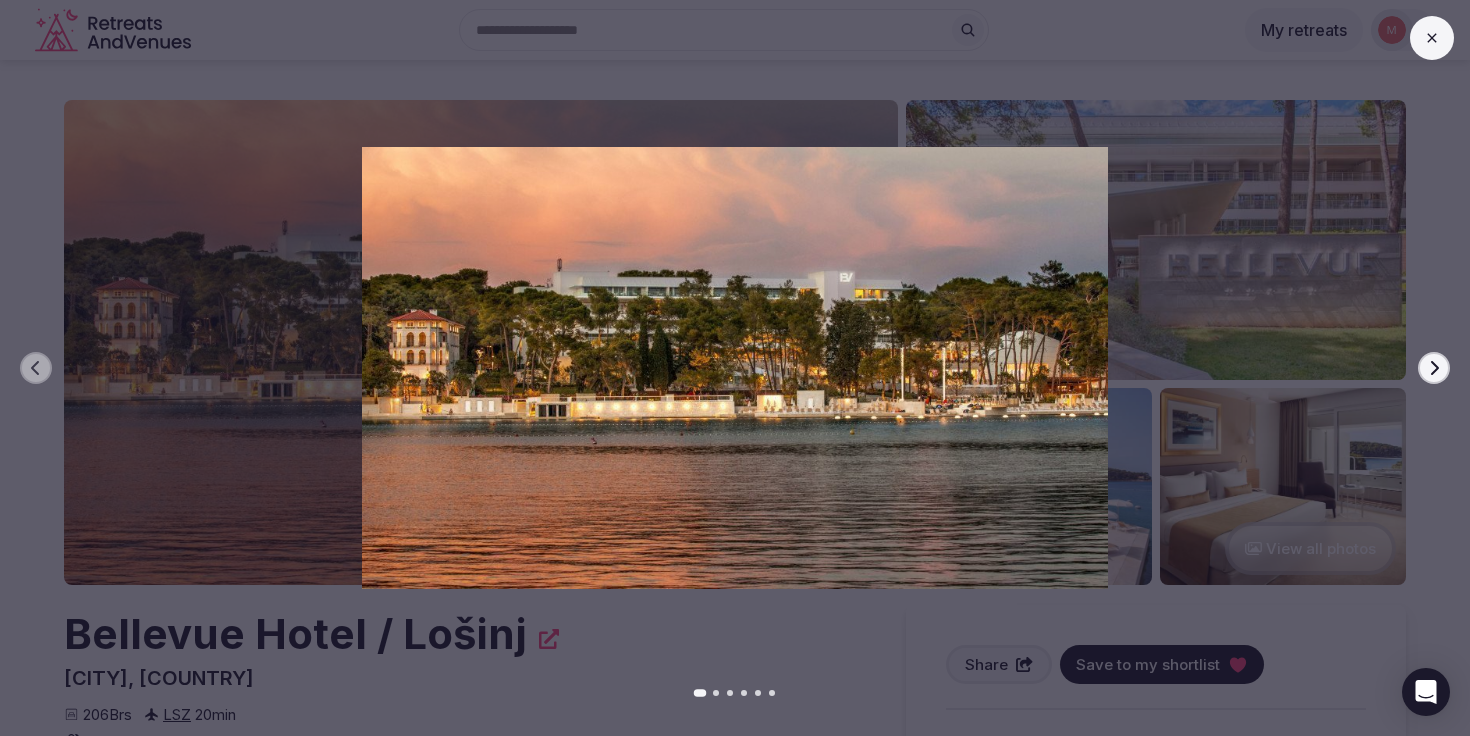 click 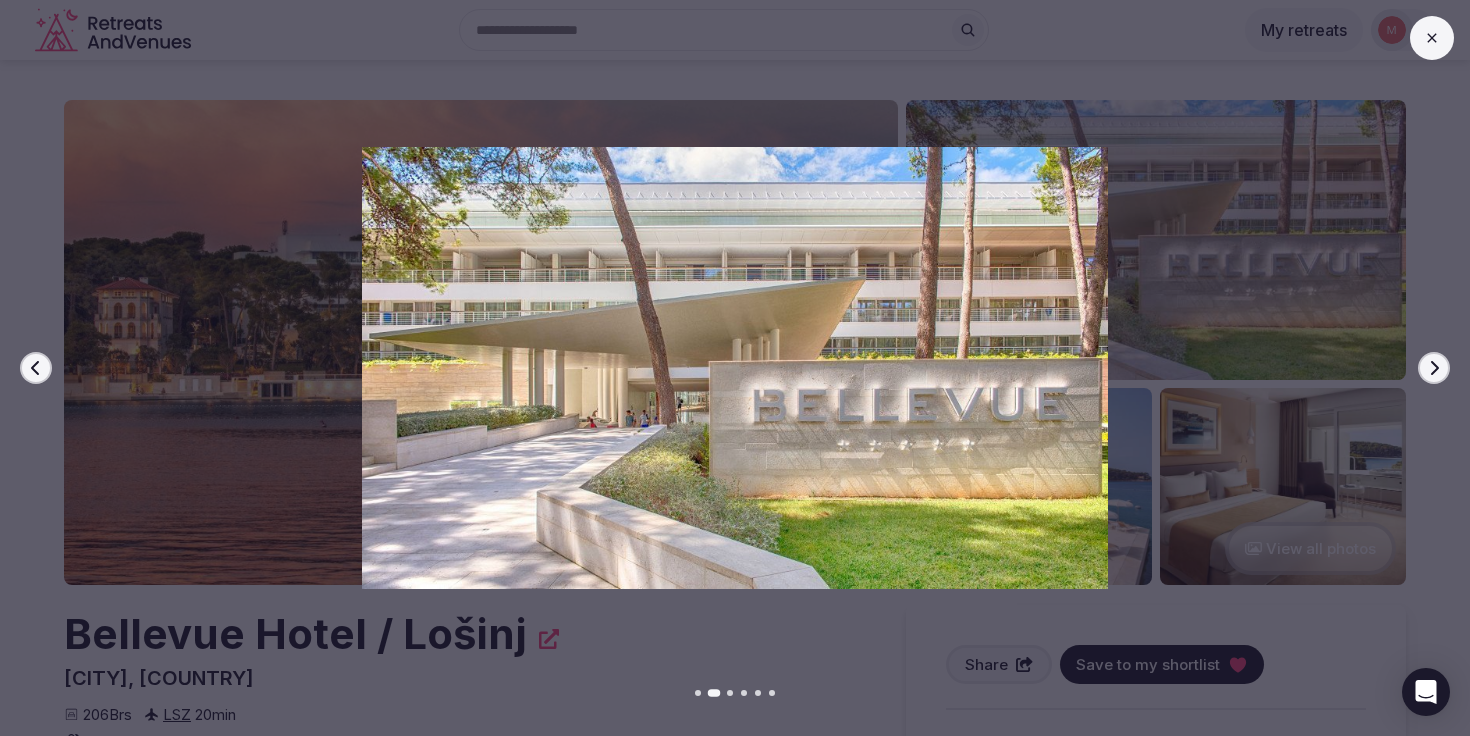 click 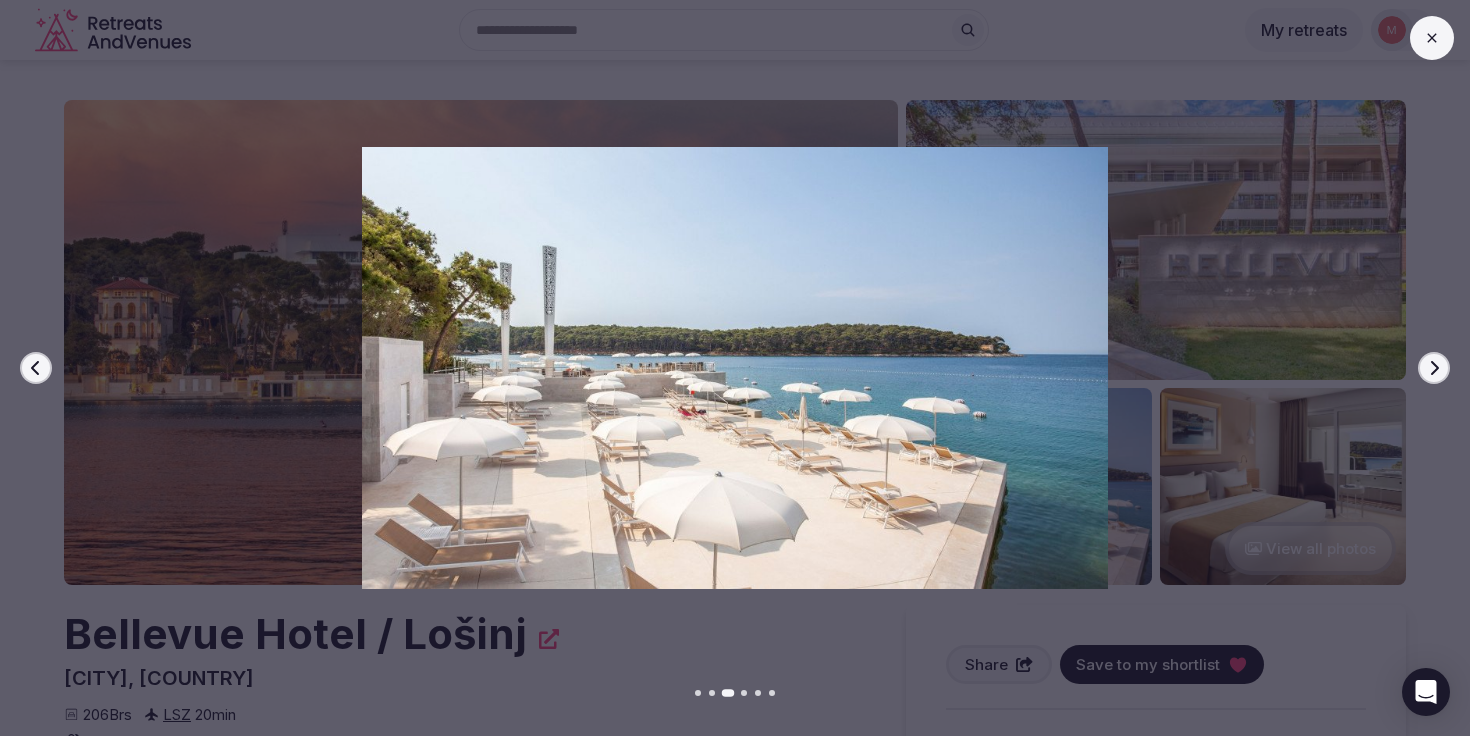 click 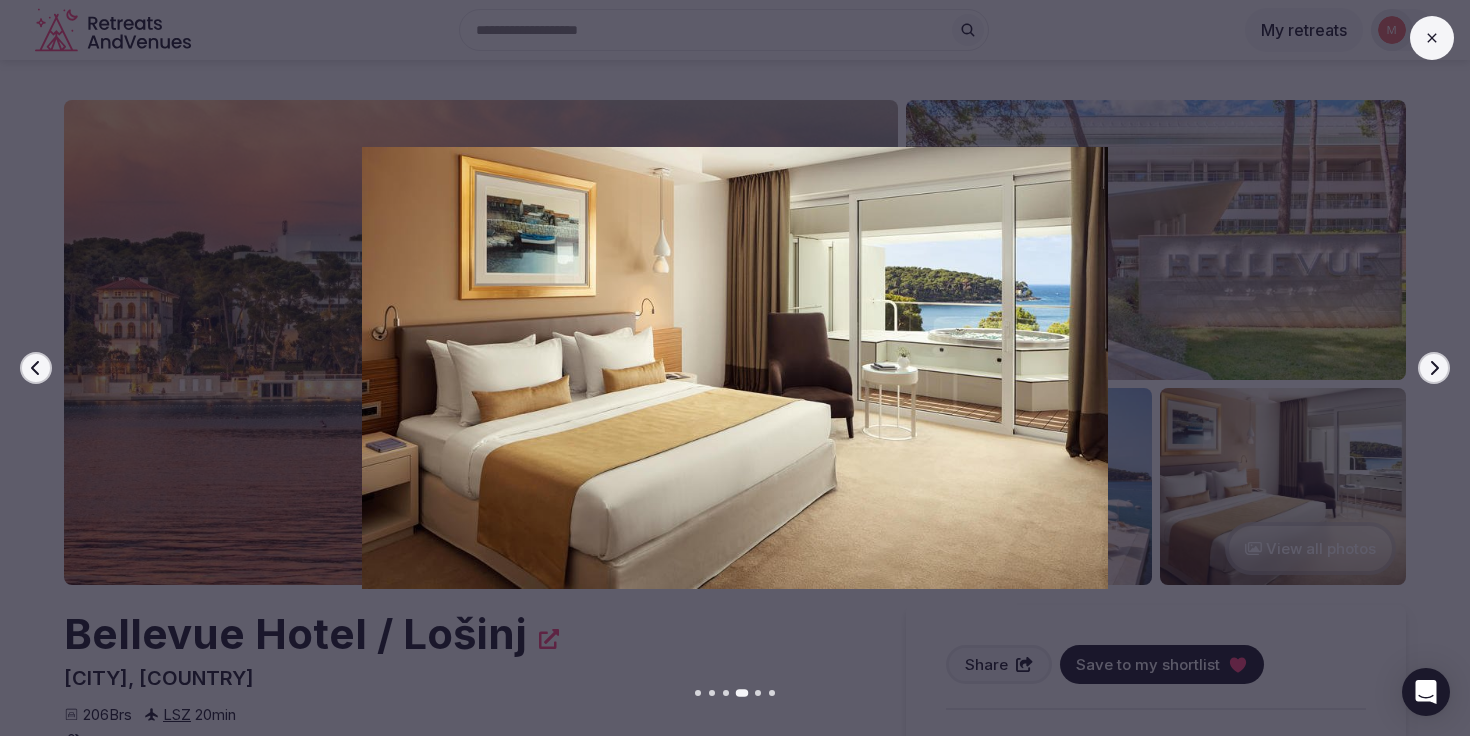 click 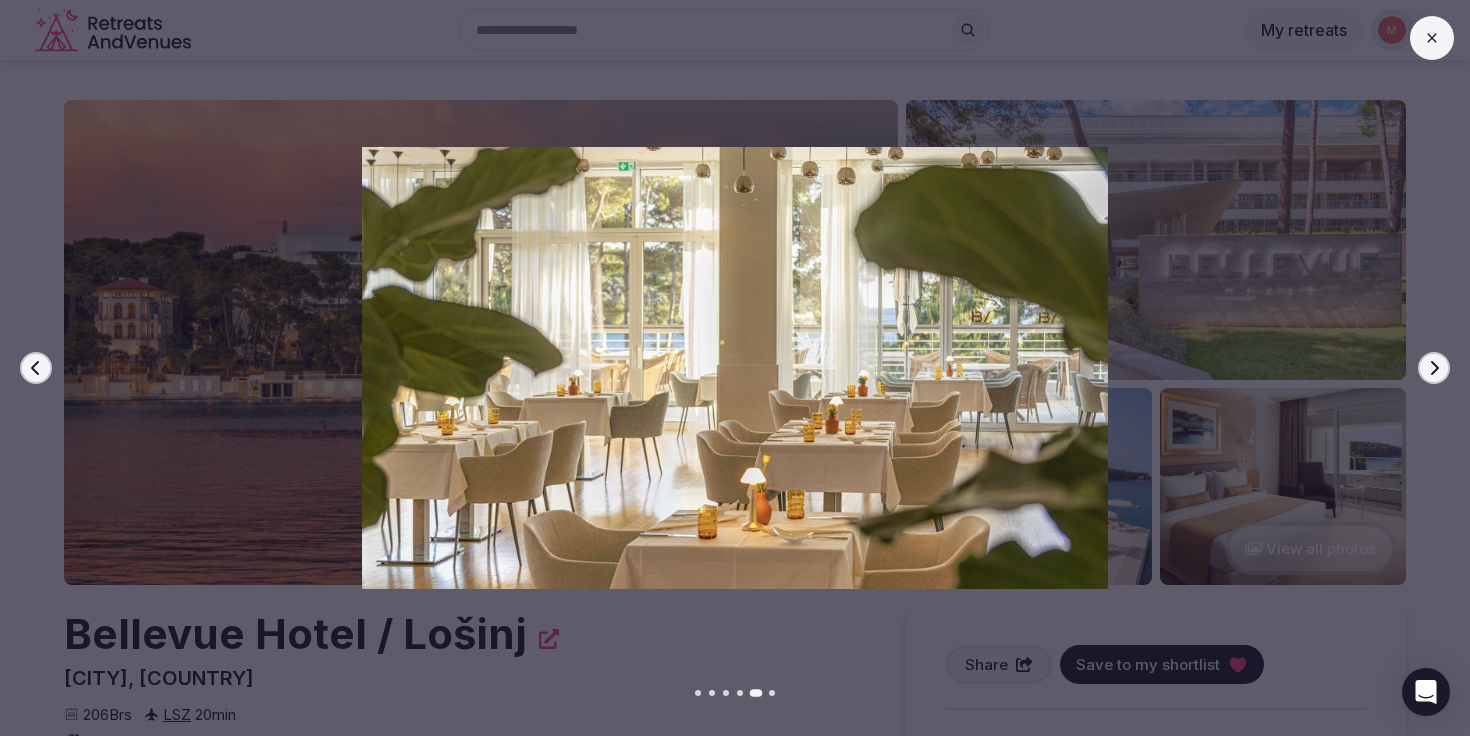 click 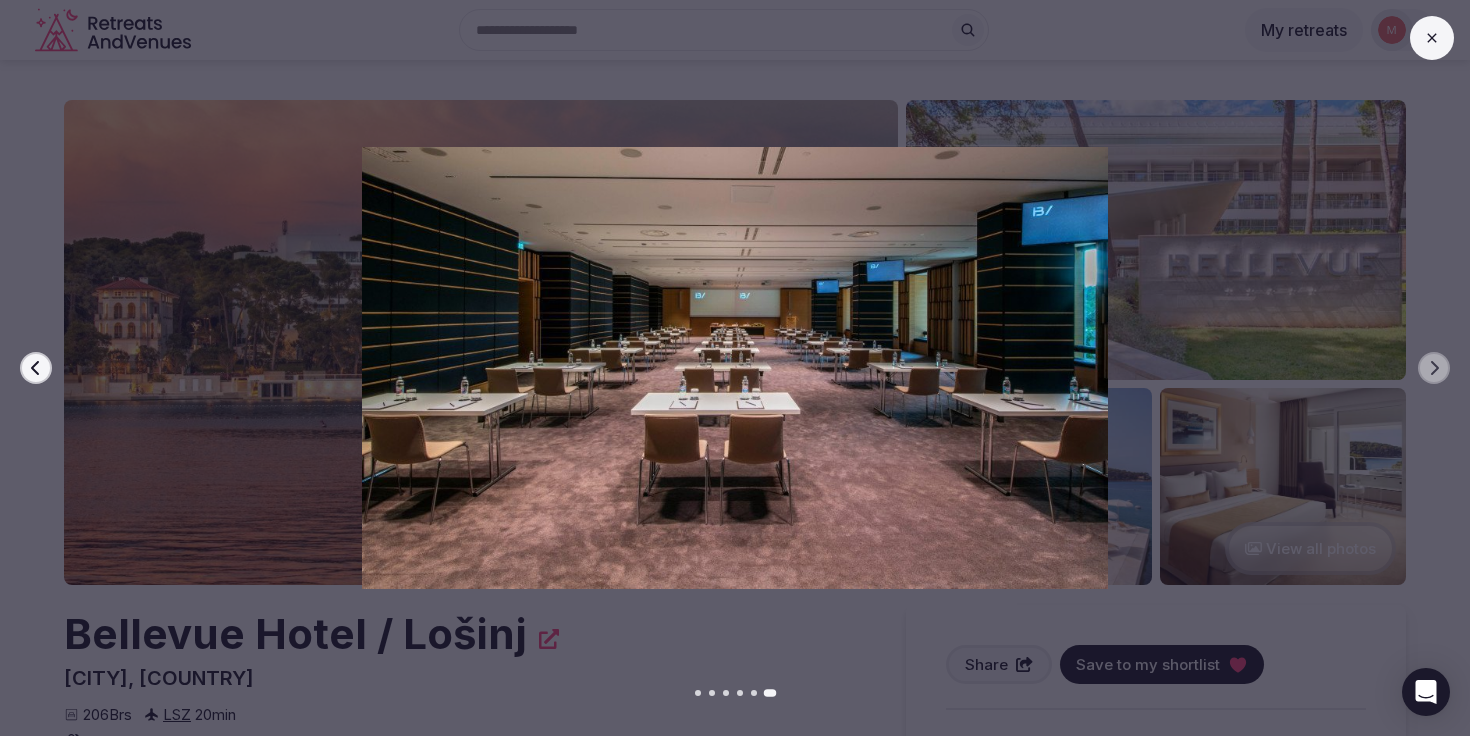 click at bounding box center (727, 368) 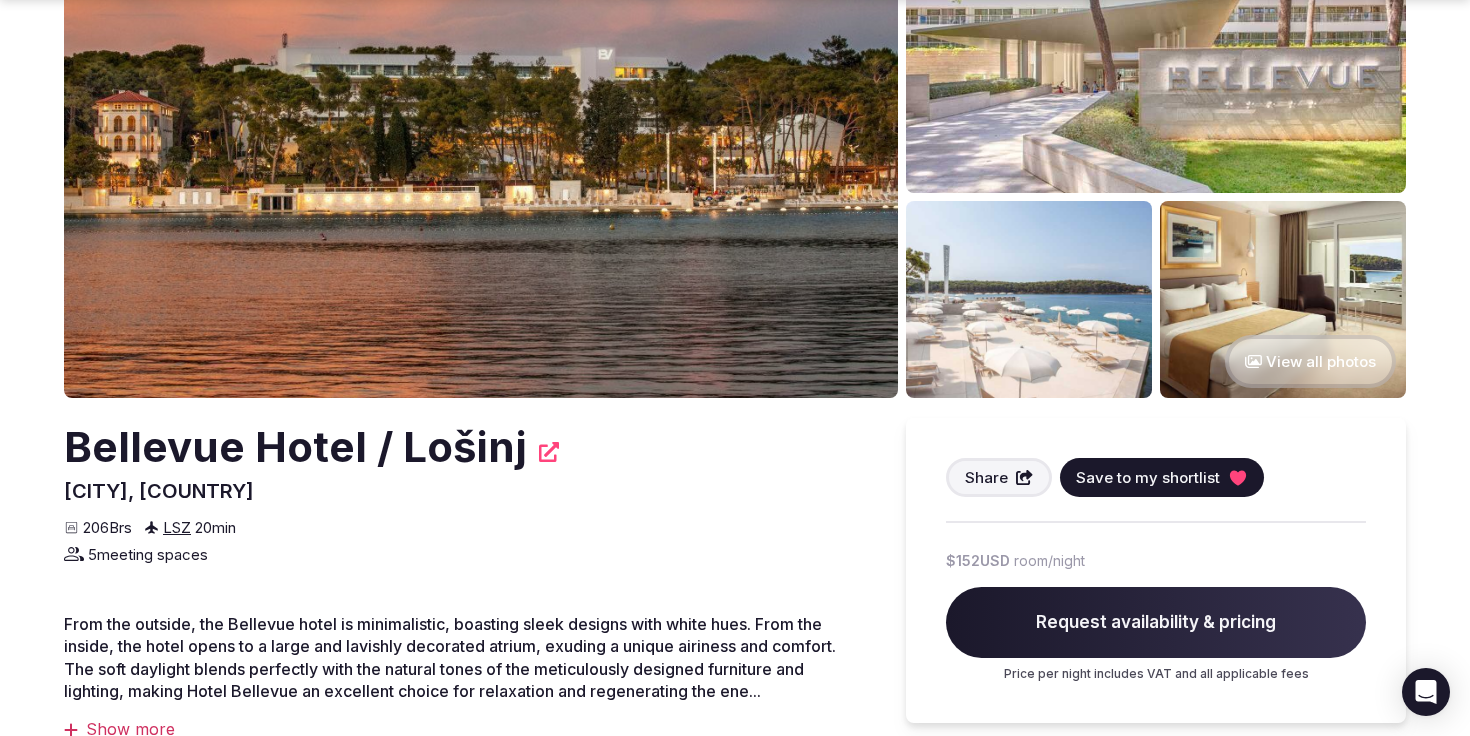 scroll, scrollTop: 189, scrollLeft: 0, axis: vertical 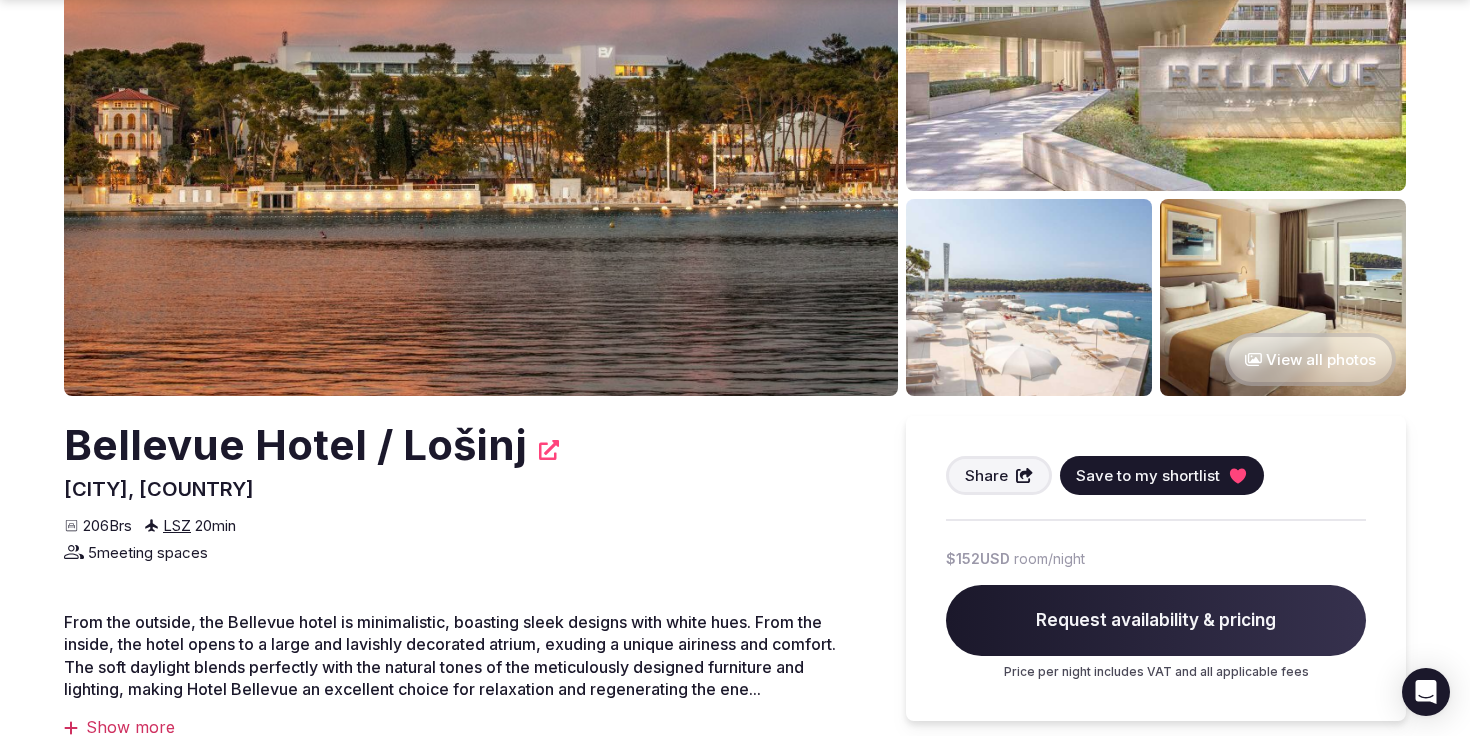 click at bounding box center (1283, 297) 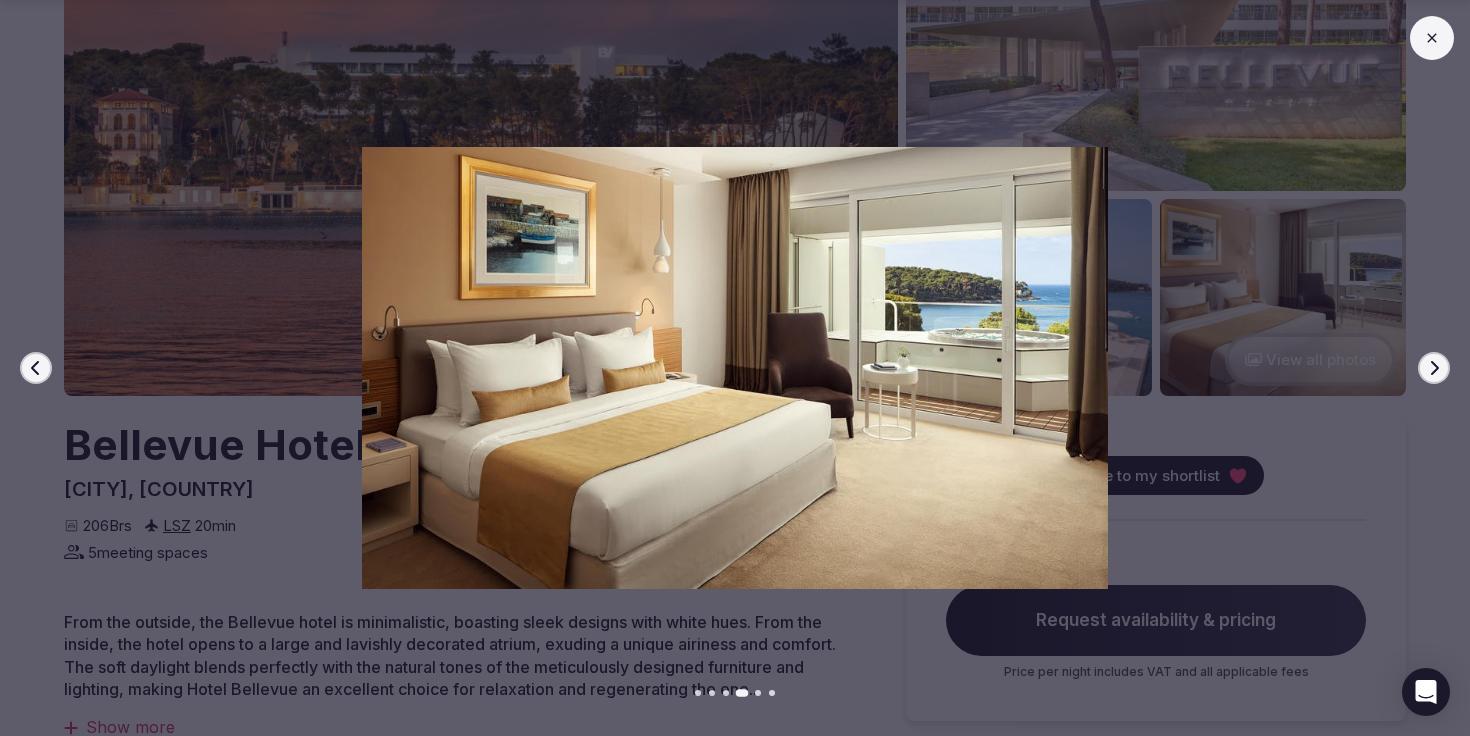 click at bounding box center (1432, 38) 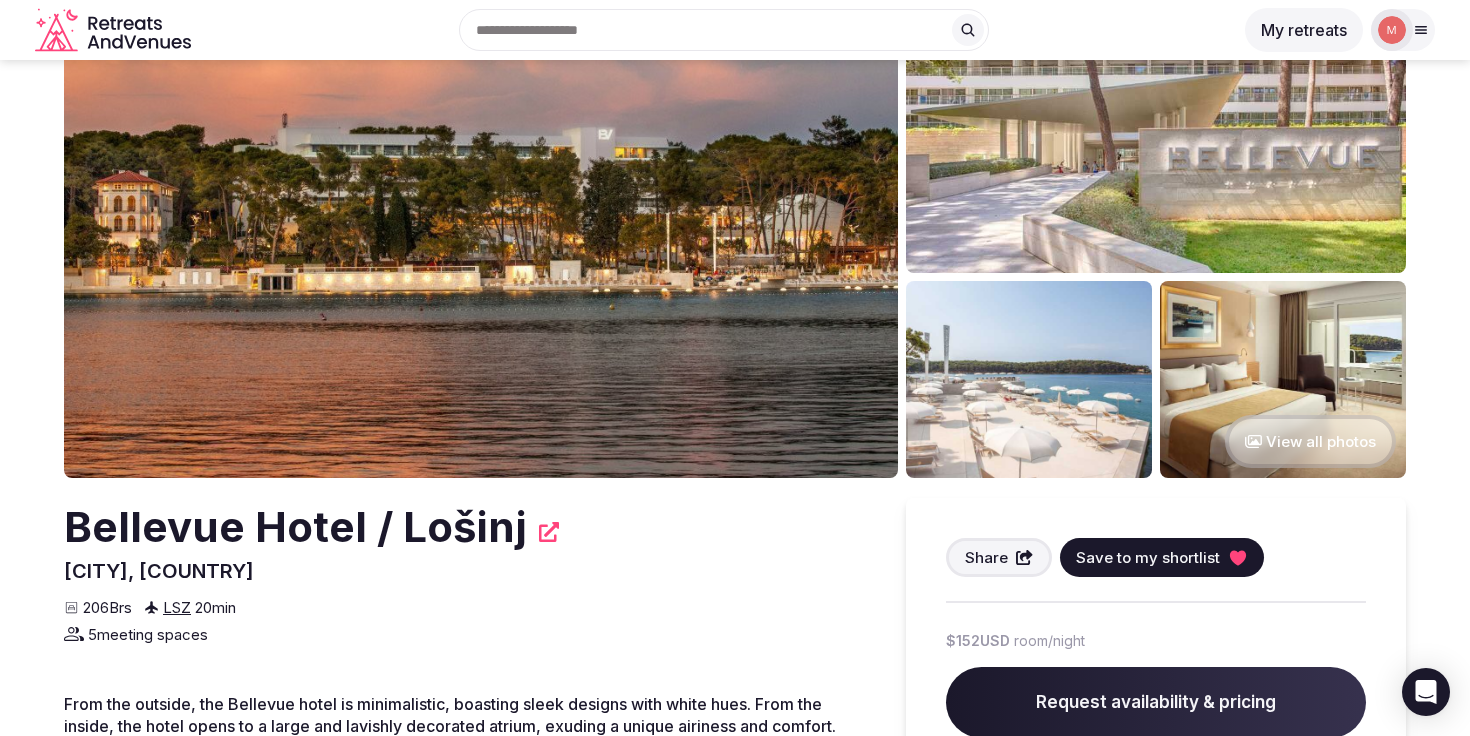 scroll, scrollTop: 0, scrollLeft: 0, axis: both 